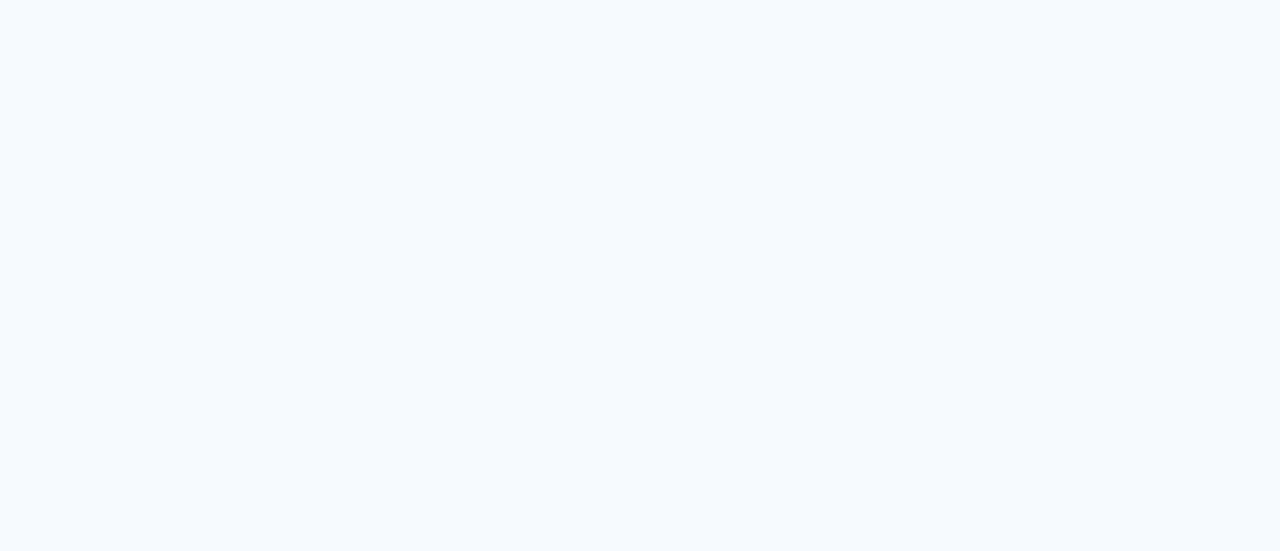 scroll, scrollTop: 0, scrollLeft: 0, axis: both 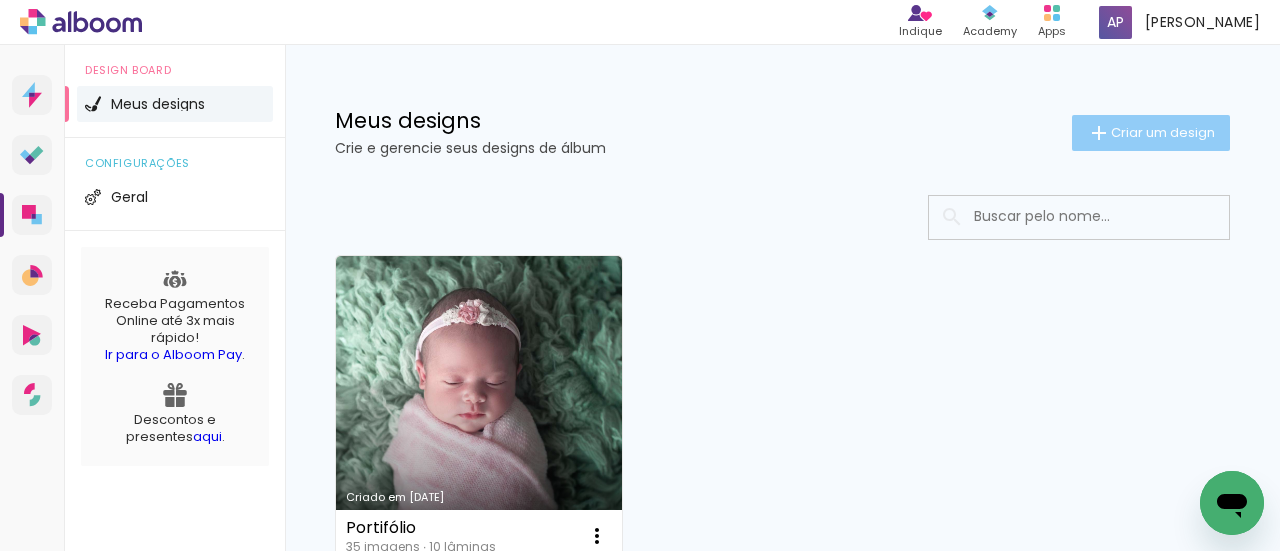 click on "Criar um design" 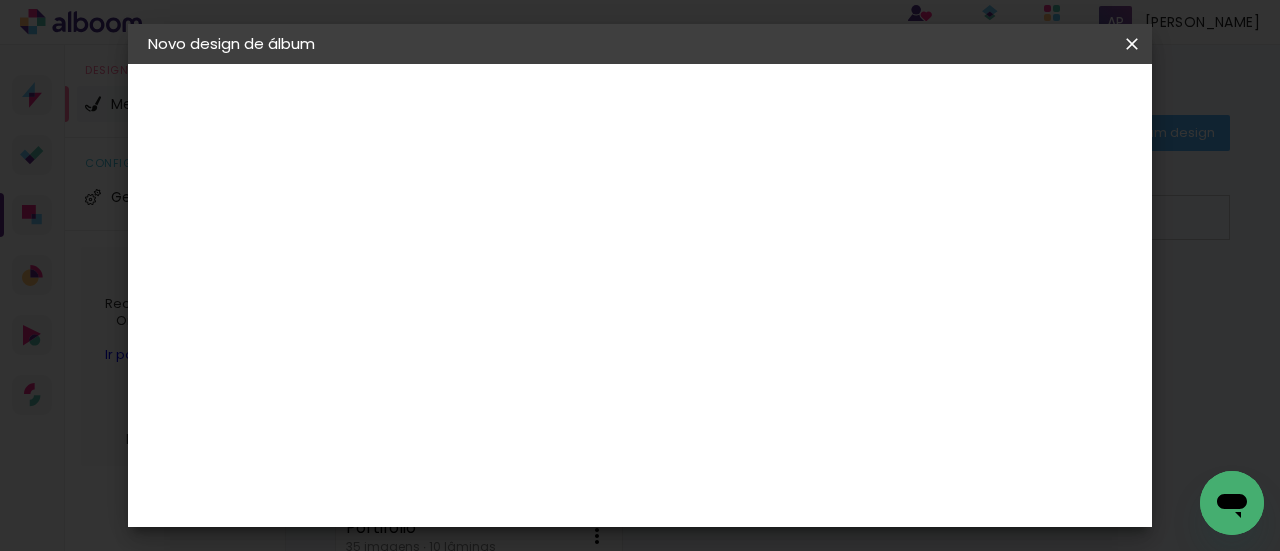 click at bounding box center [475, 268] 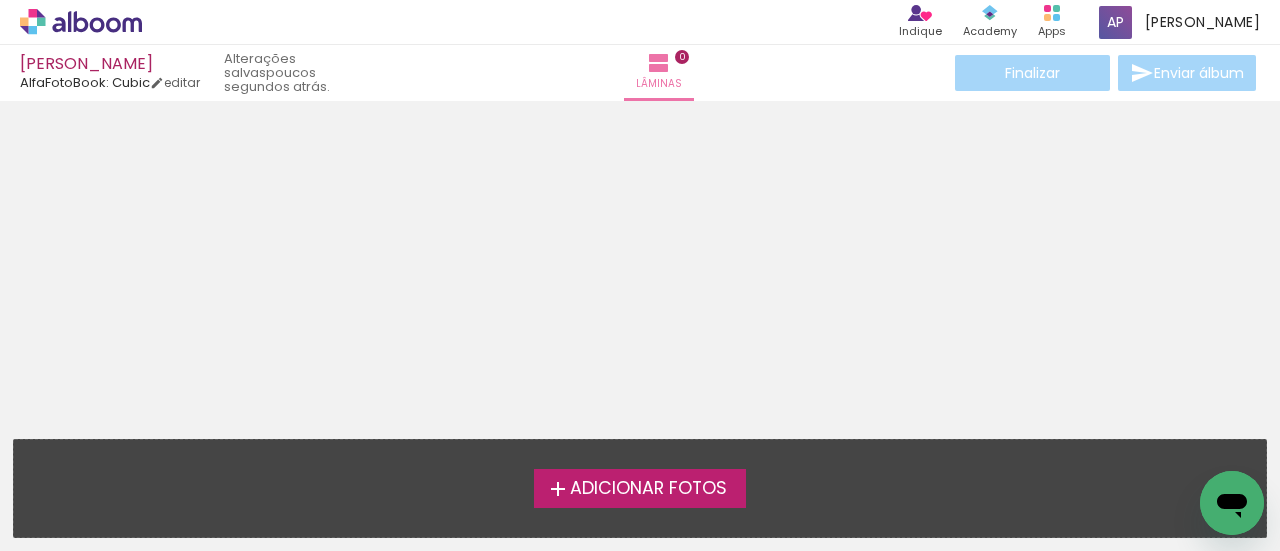 scroll, scrollTop: 0, scrollLeft: 0, axis: both 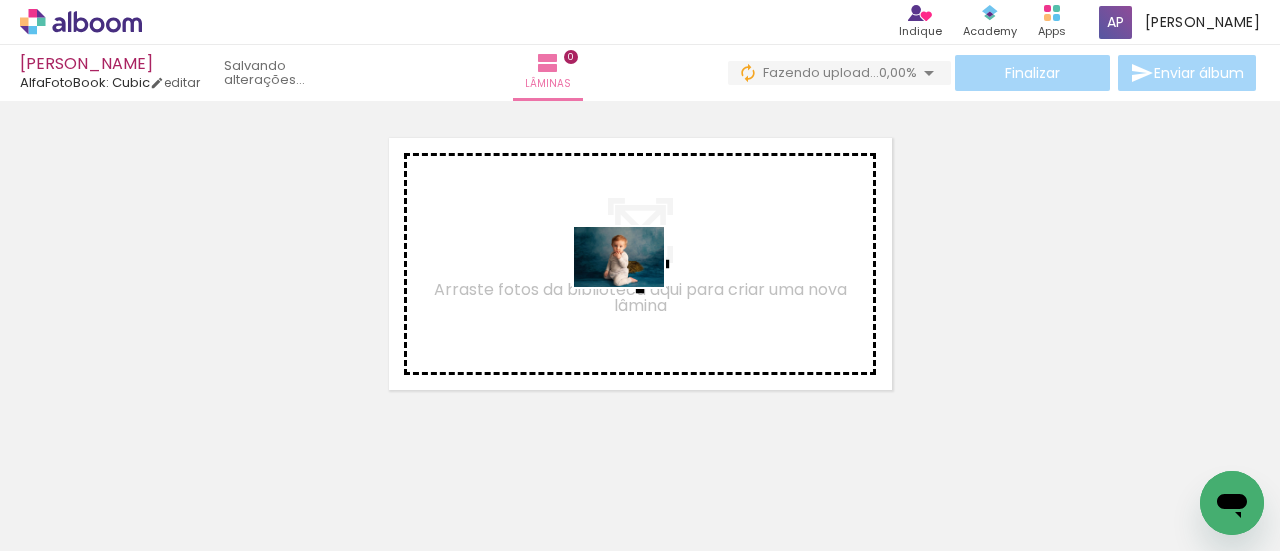 drag, startPoint x: 203, startPoint y: 485, endPoint x: 634, endPoint y: 287, distance: 474.30475 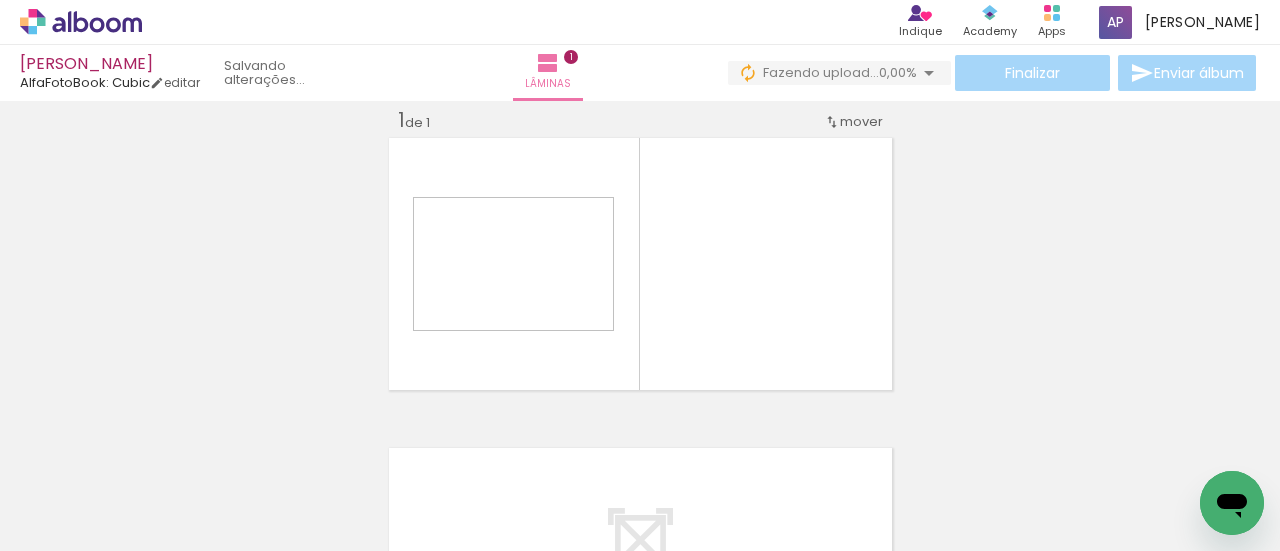 scroll, scrollTop: 25, scrollLeft: 0, axis: vertical 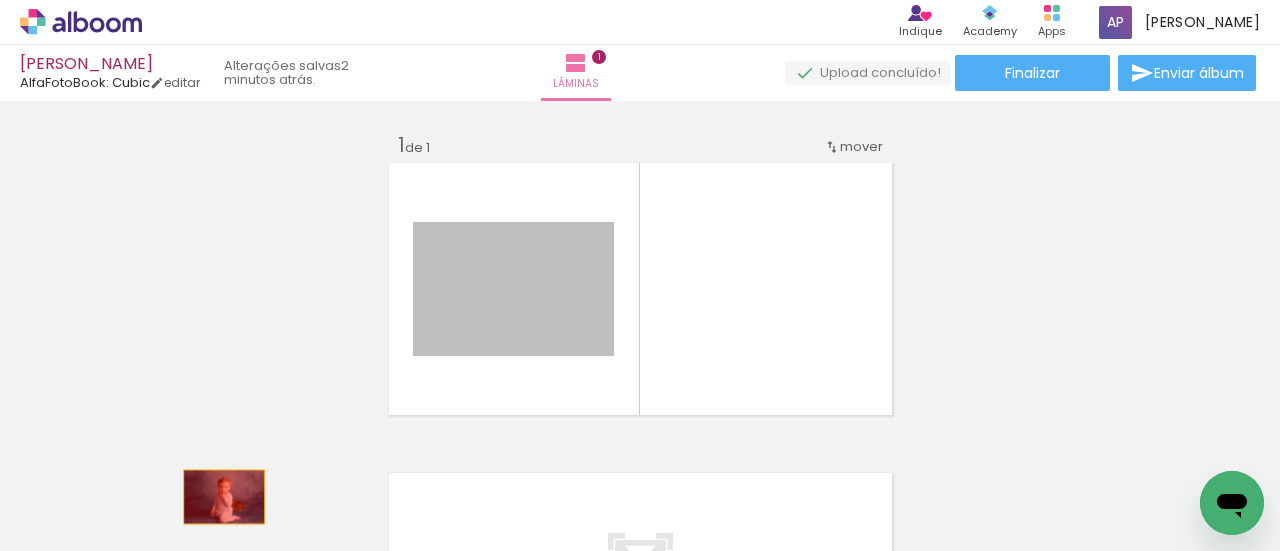 drag, startPoint x: 503, startPoint y: 308, endPoint x: 200, endPoint y: 497, distance: 357.11343 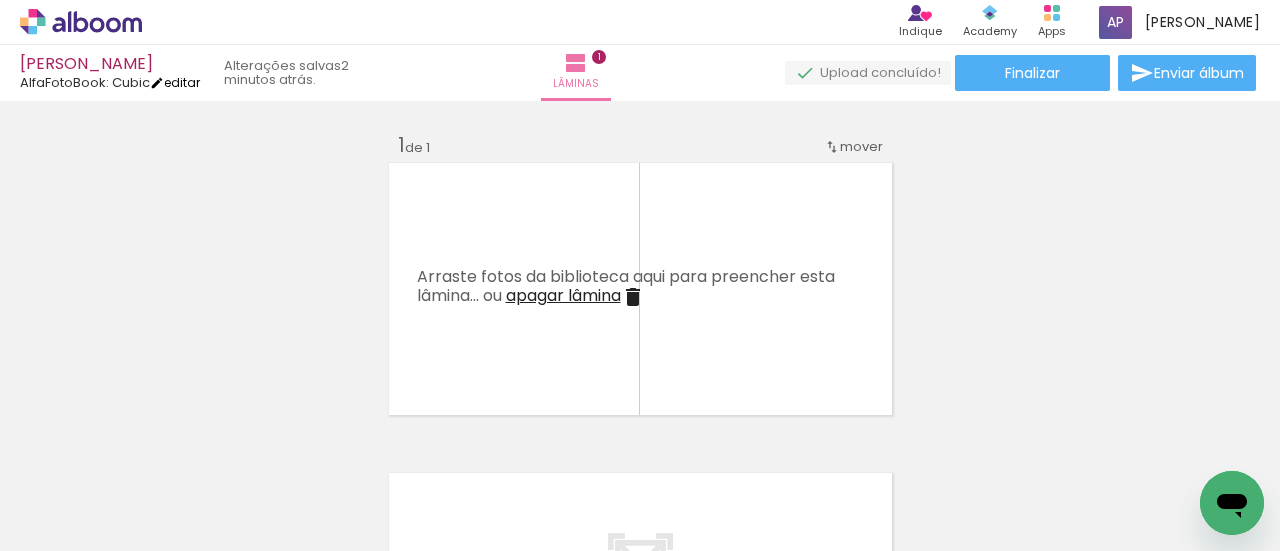 click on "editar" at bounding box center [175, 82] 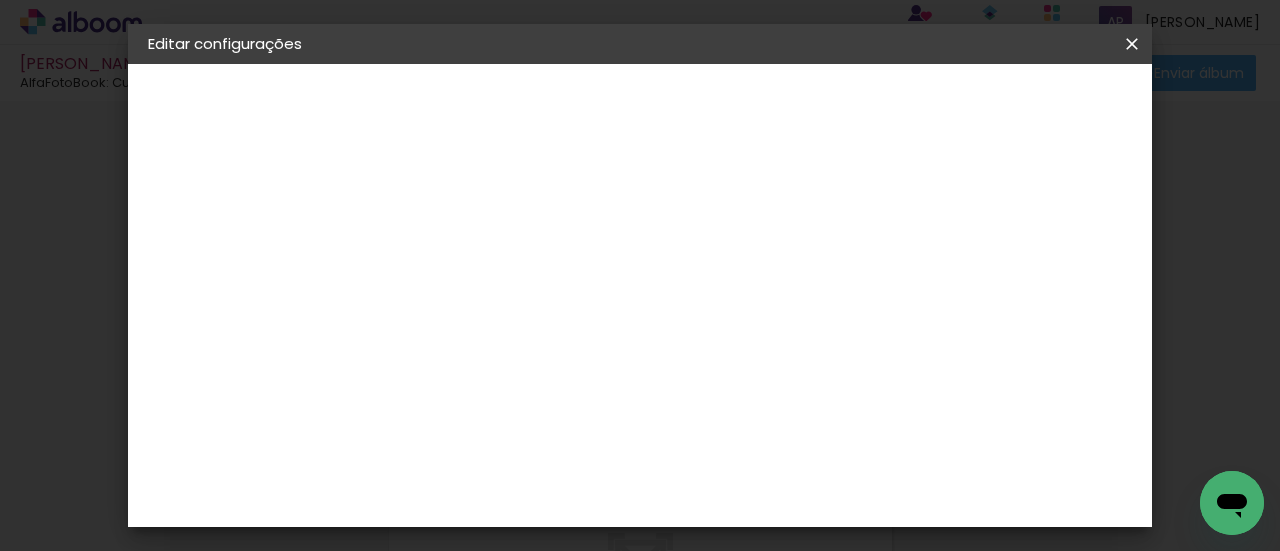 click at bounding box center (550, 216) 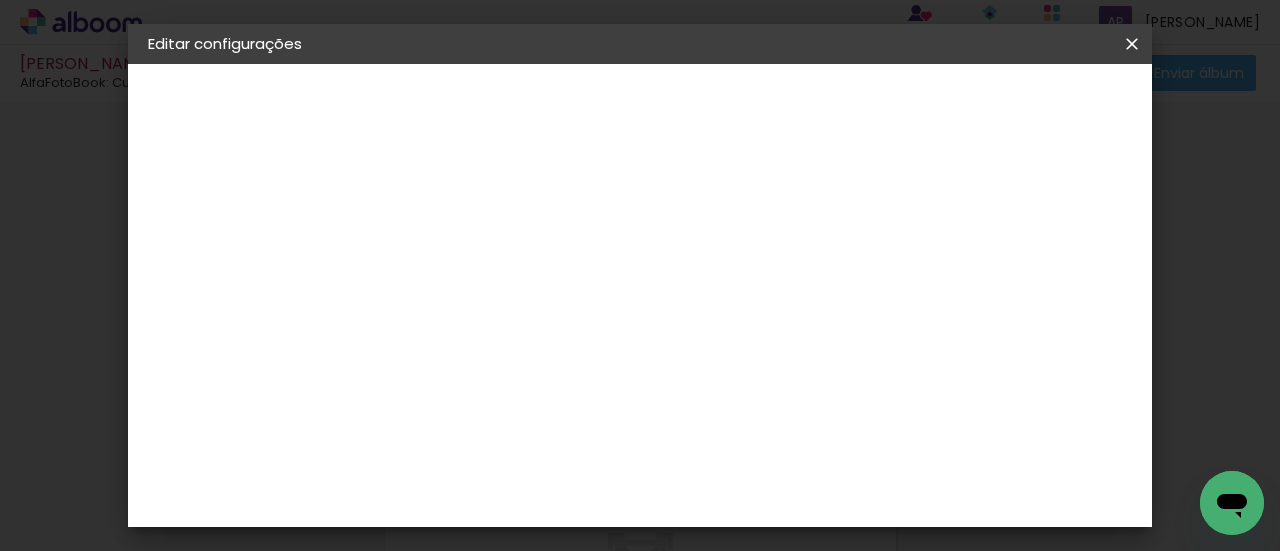 scroll, scrollTop: 42, scrollLeft: 0, axis: vertical 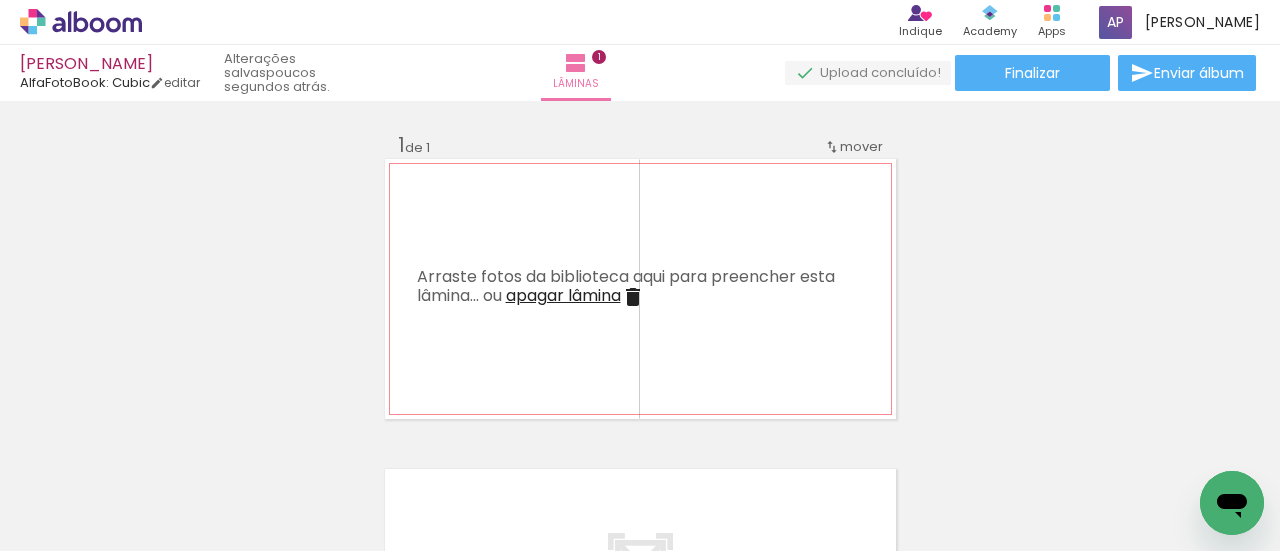 click on "apagar lâmina" at bounding box center (563, 295) 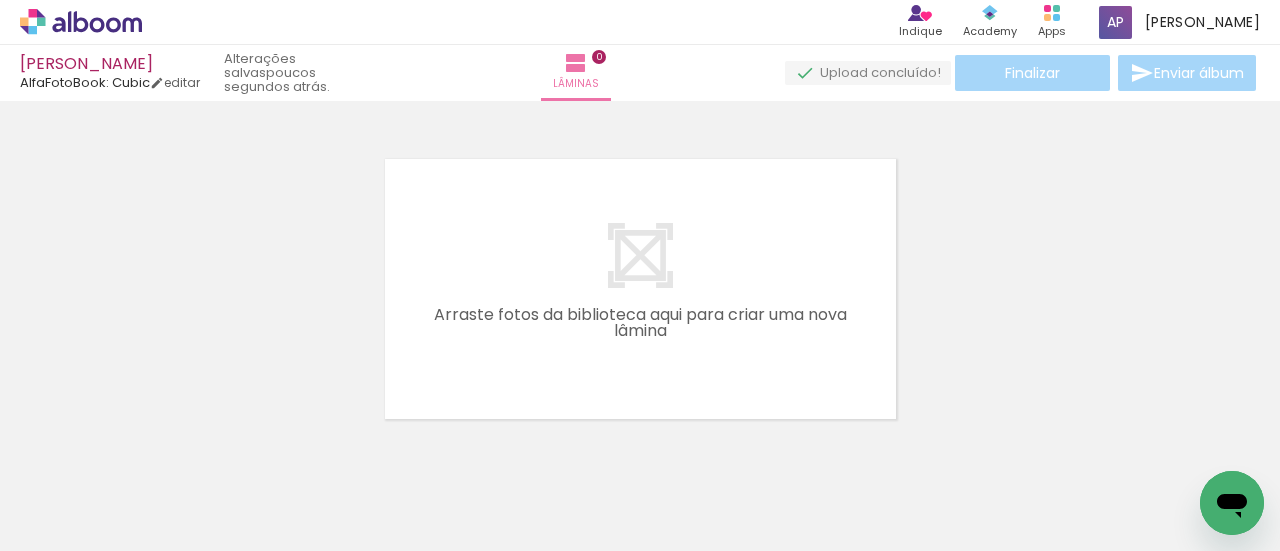 click at bounding box center [200, 484] 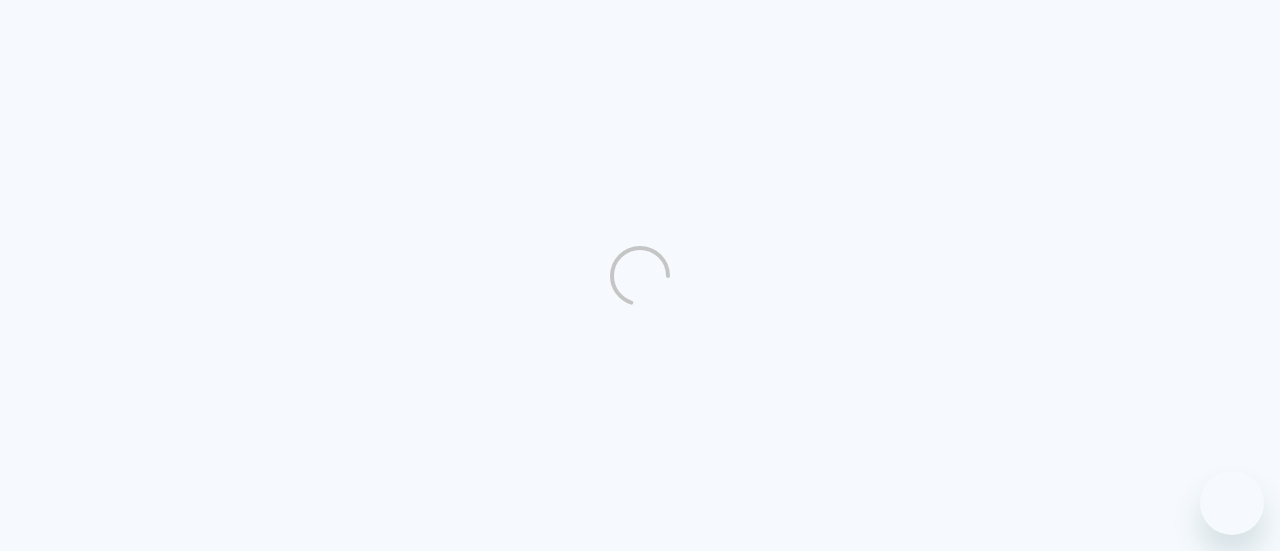 scroll, scrollTop: 0, scrollLeft: 0, axis: both 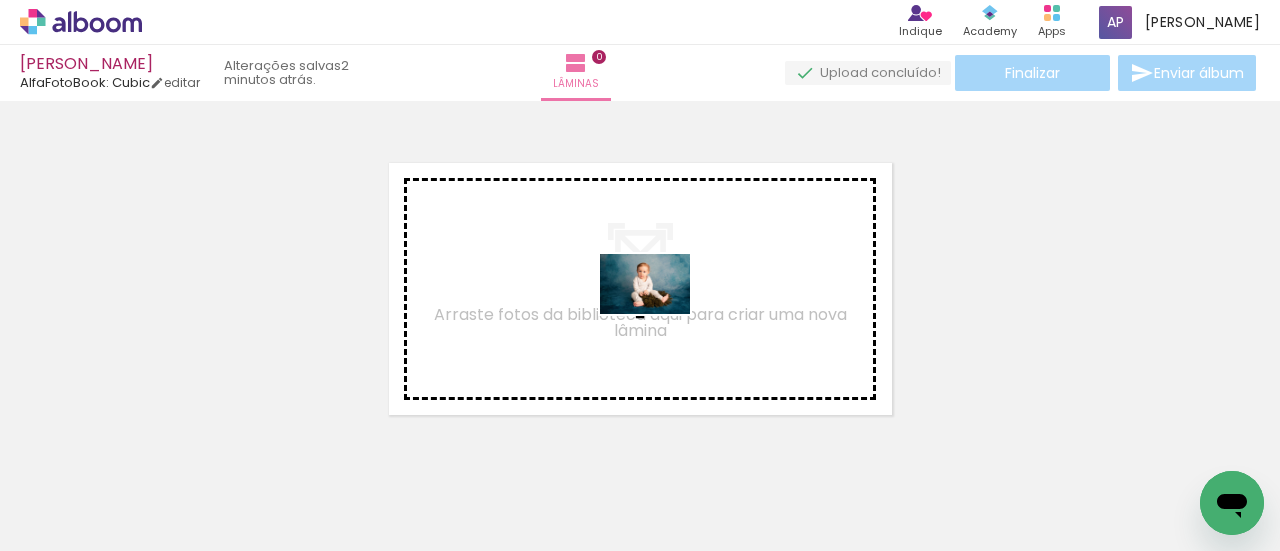drag, startPoint x: 325, startPoint y: 503, endPoint x: 660, endPoint y: 314, distance: 384.63748 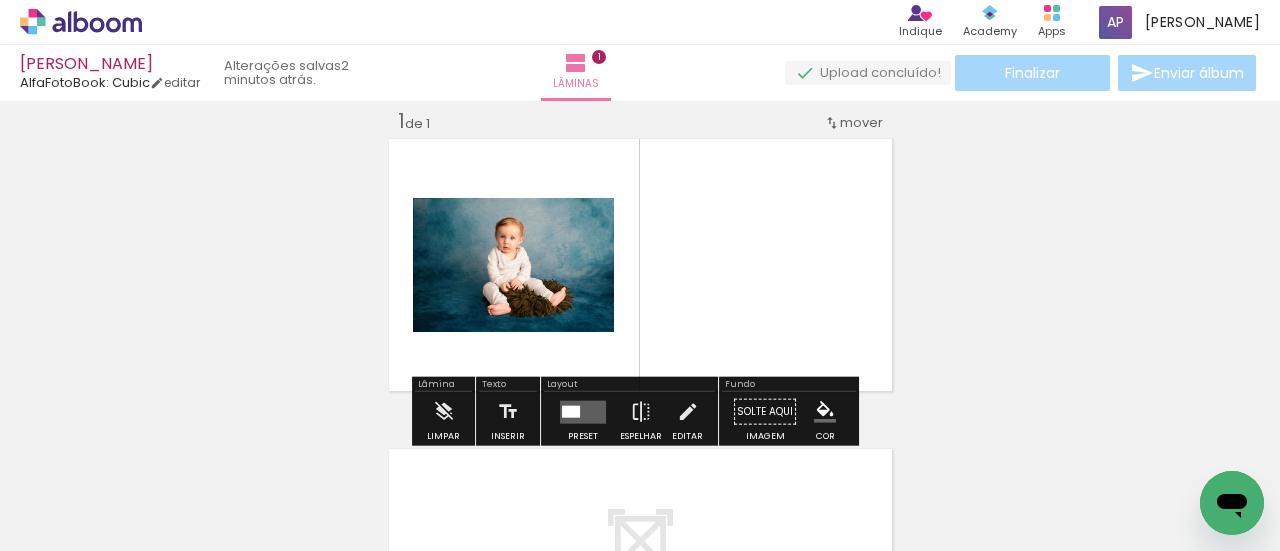 scroll, scrollTop: 25, scrollLeft: 0, axis: vertical 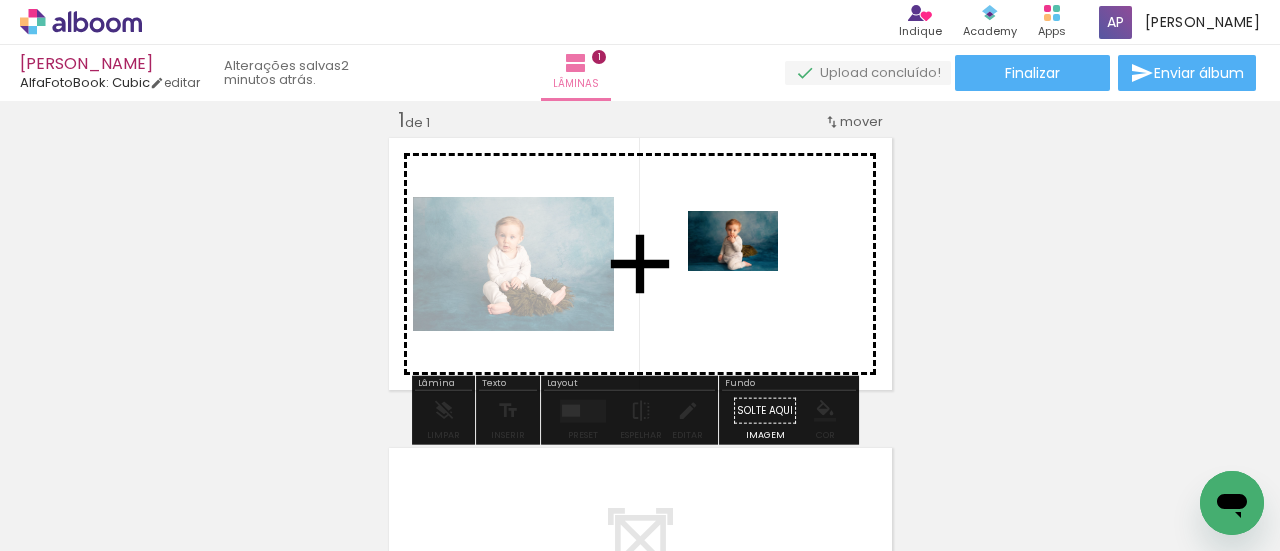 drag, startPoint x: 198, startPoint y: 501, endPoint x: 748, endPoint y: 271, distance: 596.15436 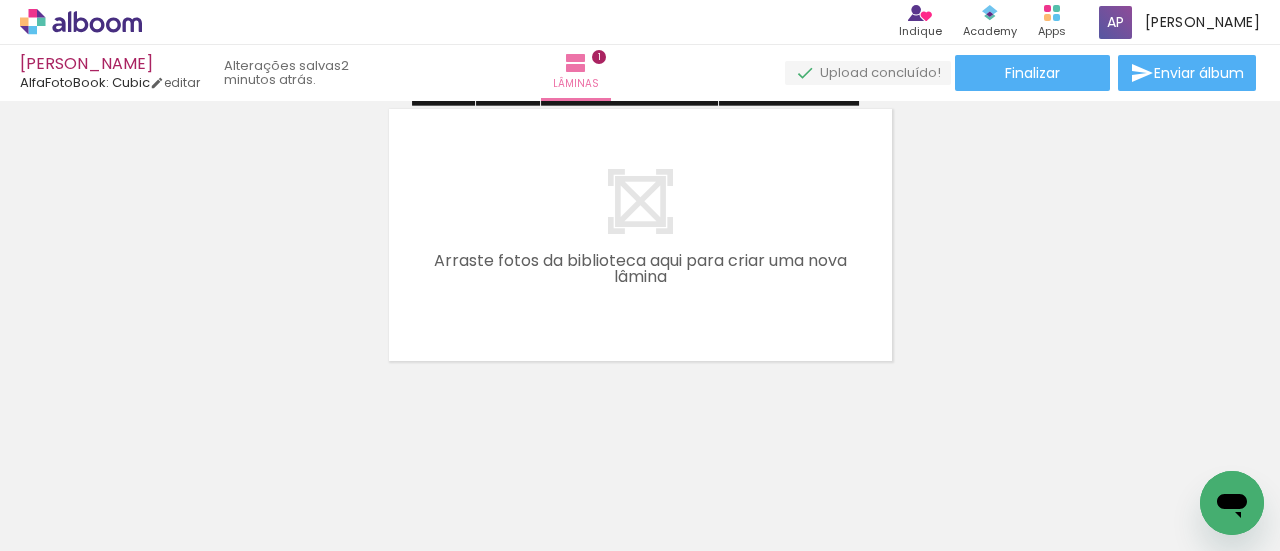 scroll, scrollTop: 372, scrollLeft: 0, axis: vertical 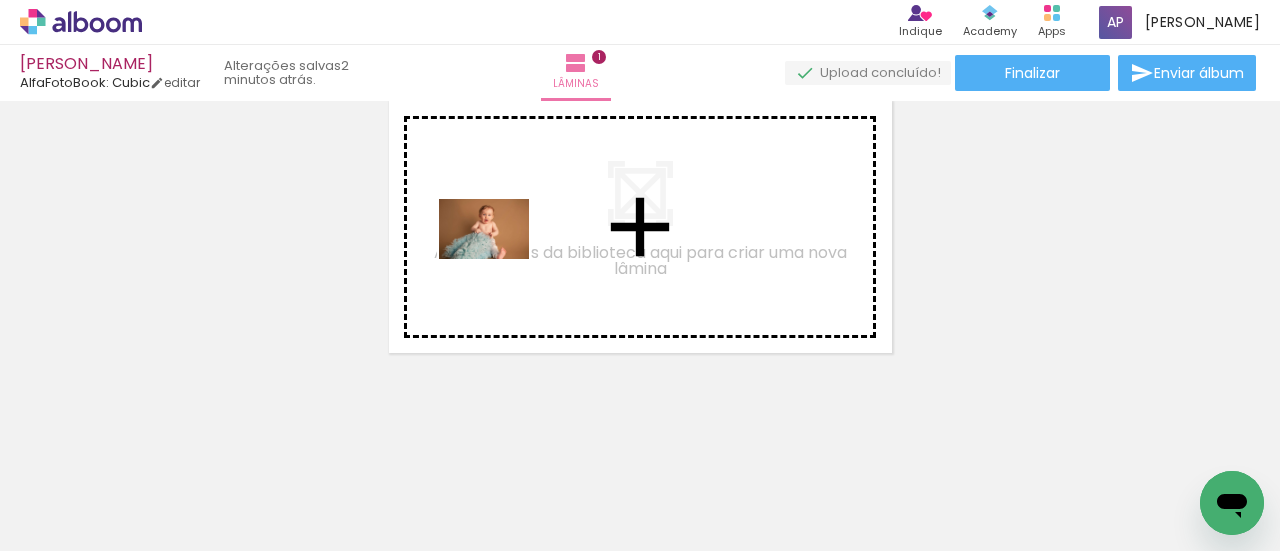drag, startPoint x: 439, startPoint y: 512, endPoint x: 499, endPoint y: 259, distance: 260.0173 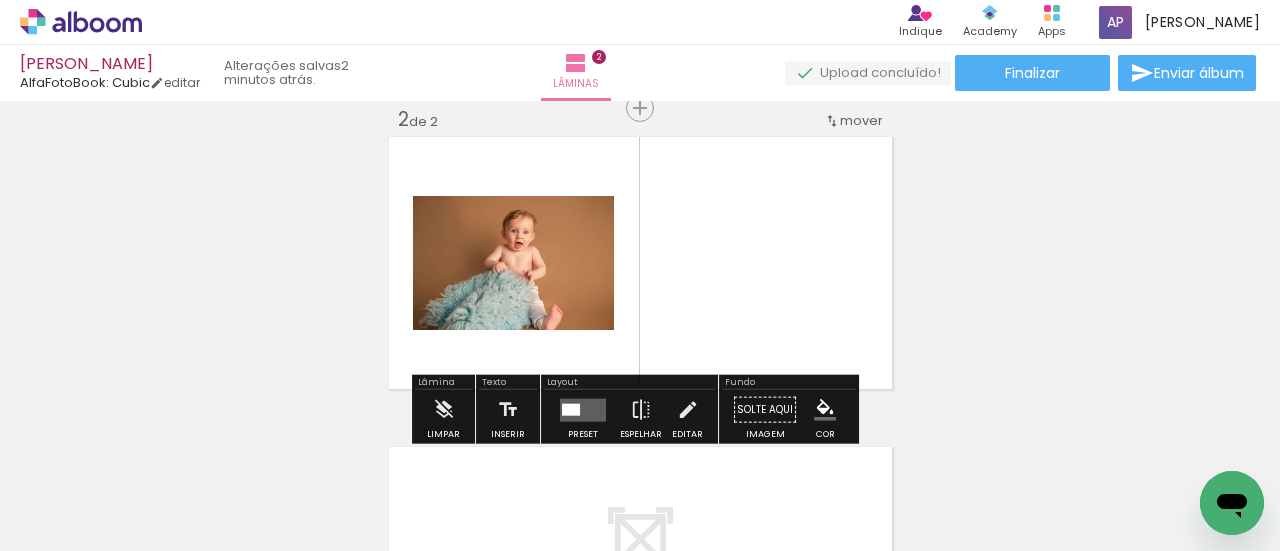scroll, scrollTop: 335, scrollLeft: 0, axis: vertical 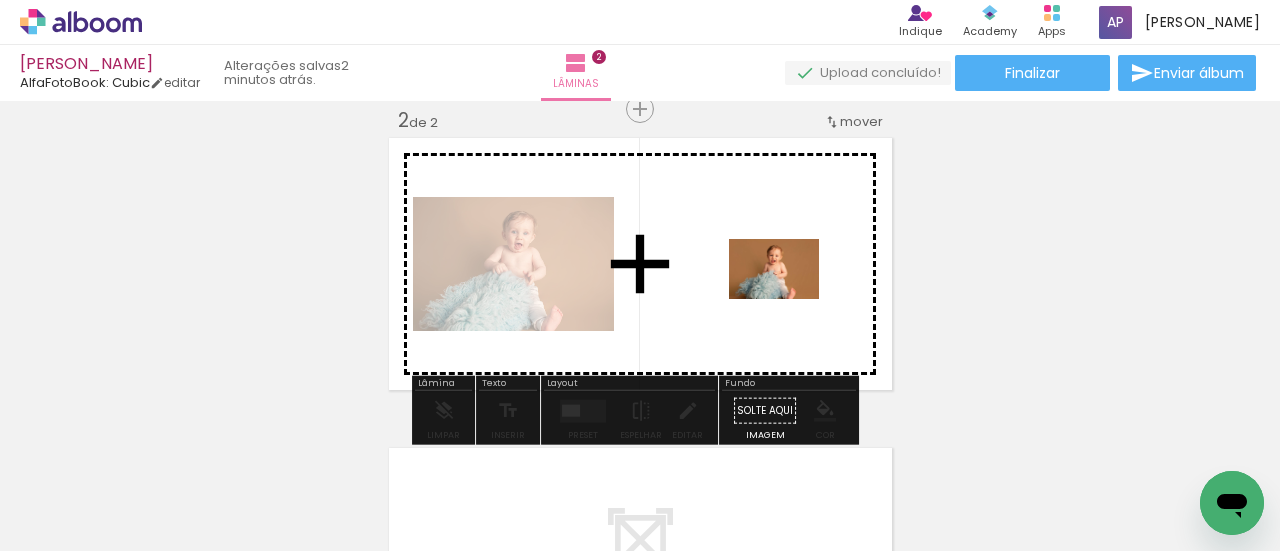 drag, startPoint x: 758, startPoint y: 502, endPoint x: 789, endPoint y: 299, distance: 205.35335 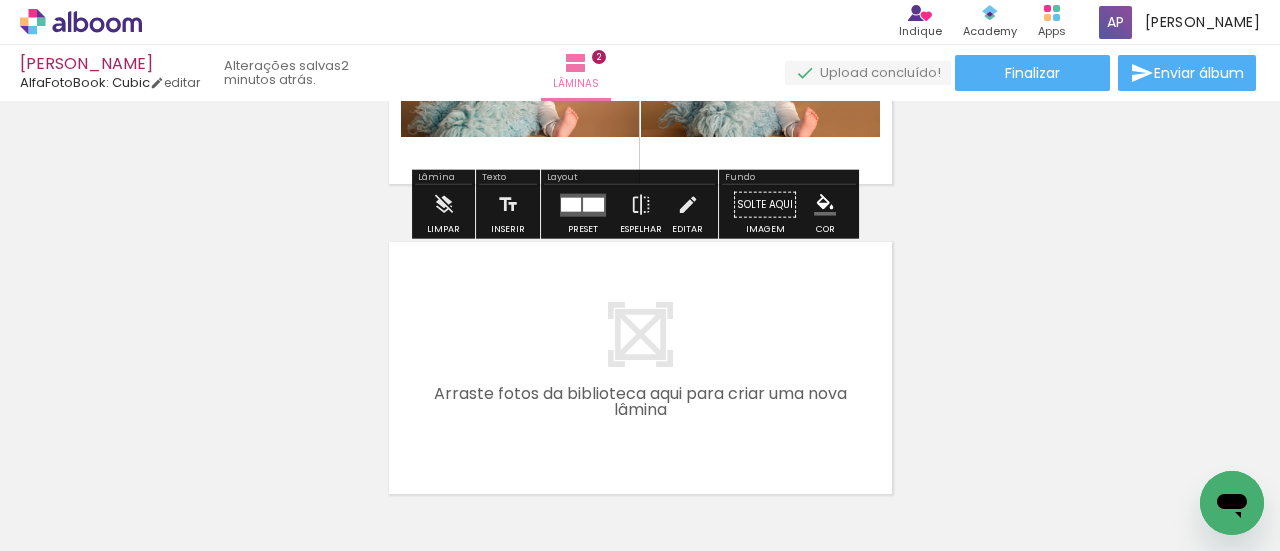scroll, scrollTop: 635, scrollLeft: 0, axis: vertical 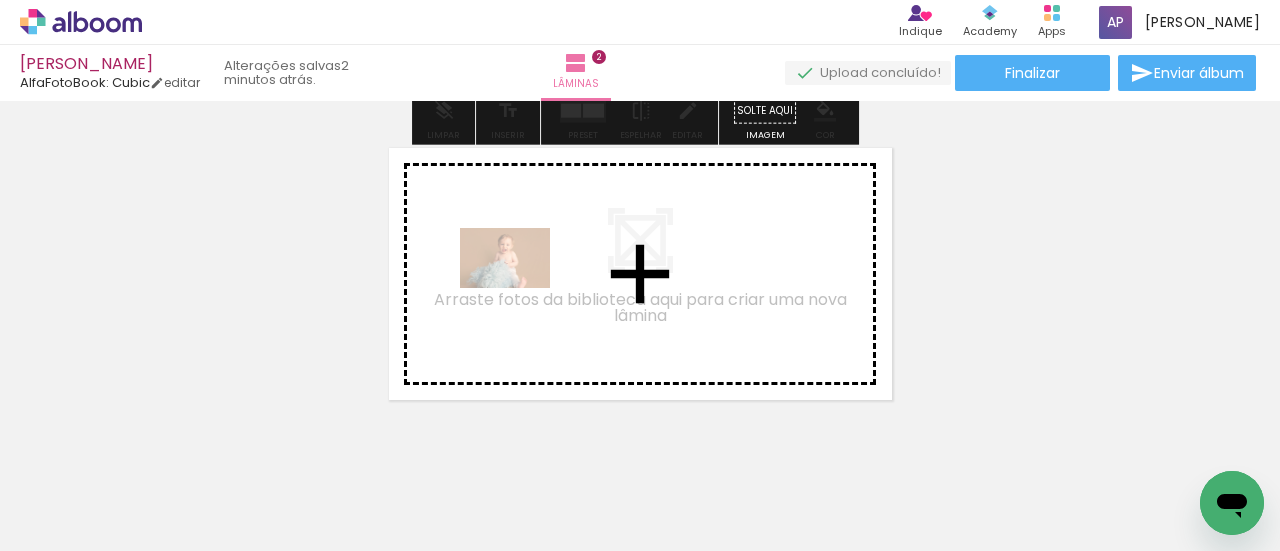 drag, startPoint x: 764, startPoint y: 480, endPoint x: 520, endPoint y: 288, distance: 310.4835 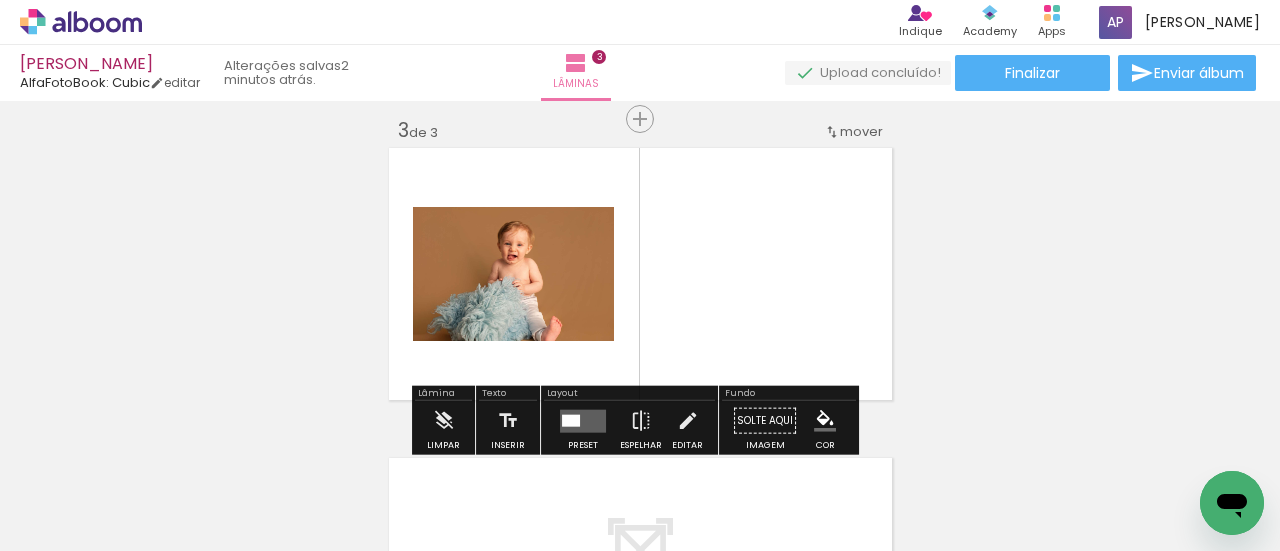 scroll, scrollTop: 645, scrollLeft: 0, axis: vertical 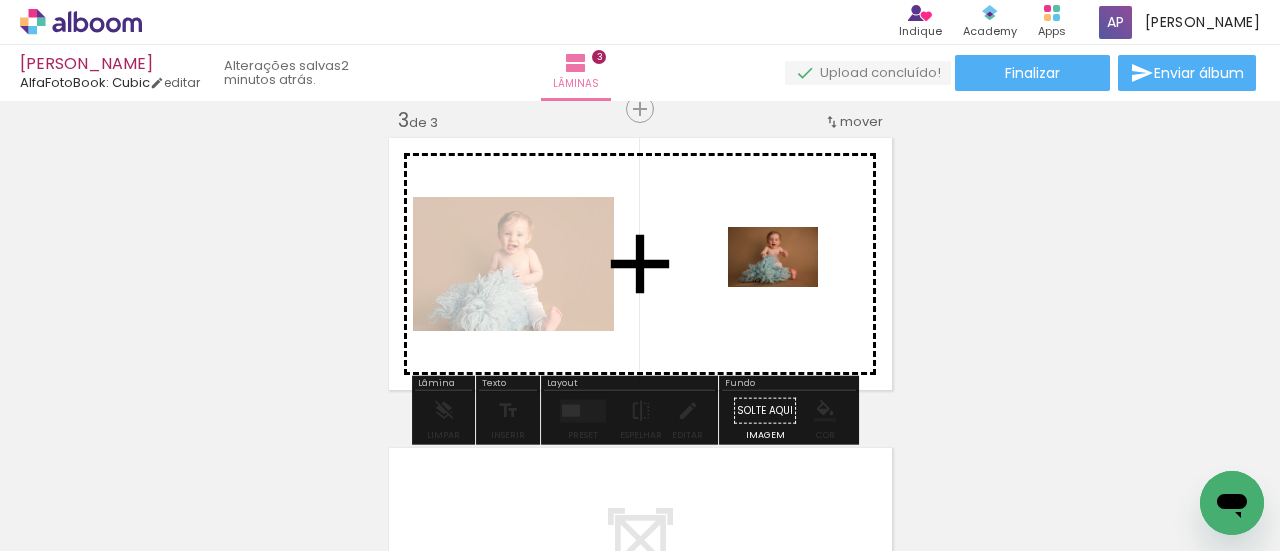 drag, startPoint x: 1094, startPoint y: 500, endPoint x: 788, endPoint y: 287, distance: 372.83374 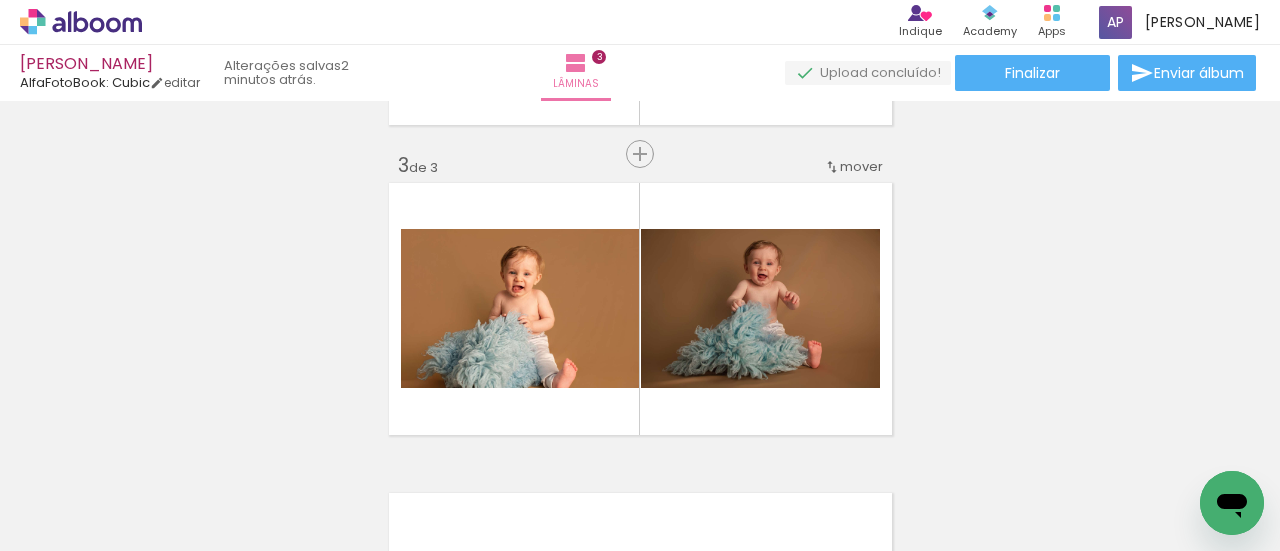scroll, scrollTop: 645, scrollLeft: 0, axis: vertical 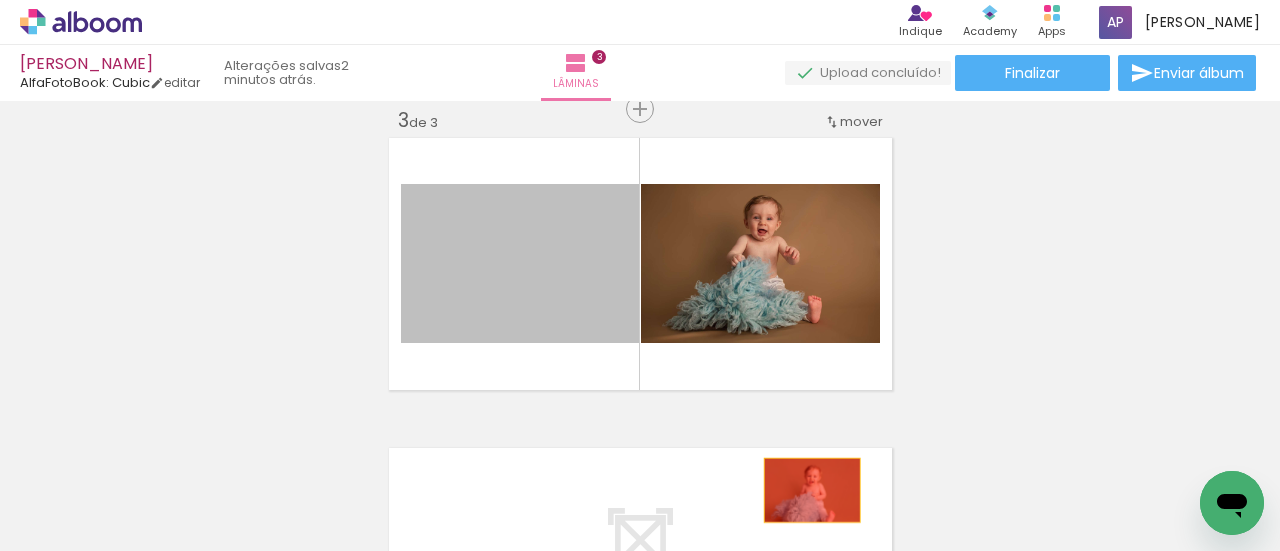 drag, startPoint x: 553, startPoint y: 305, endPoint x: 805, endPoint y: 493, distance: 314.40103 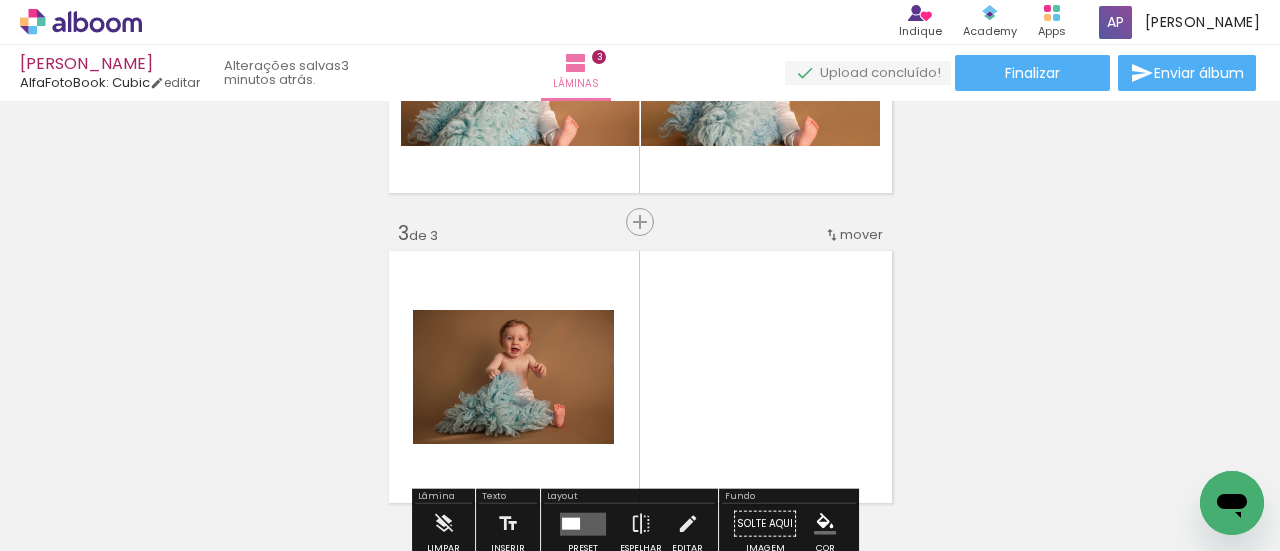 scroll, scrollTop: 645, scrollLeft: 0, axis: vertical 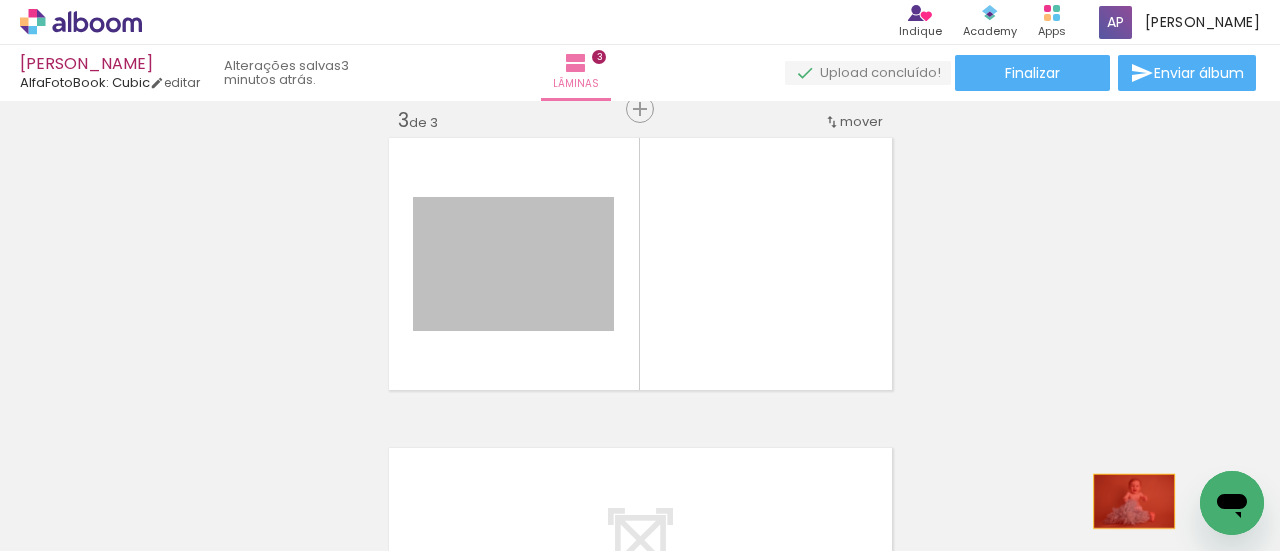 drag, startPoint x: 582, startPoint y: 311, endPoint x: 1118, endPoint y: 501, distance: 568.6792 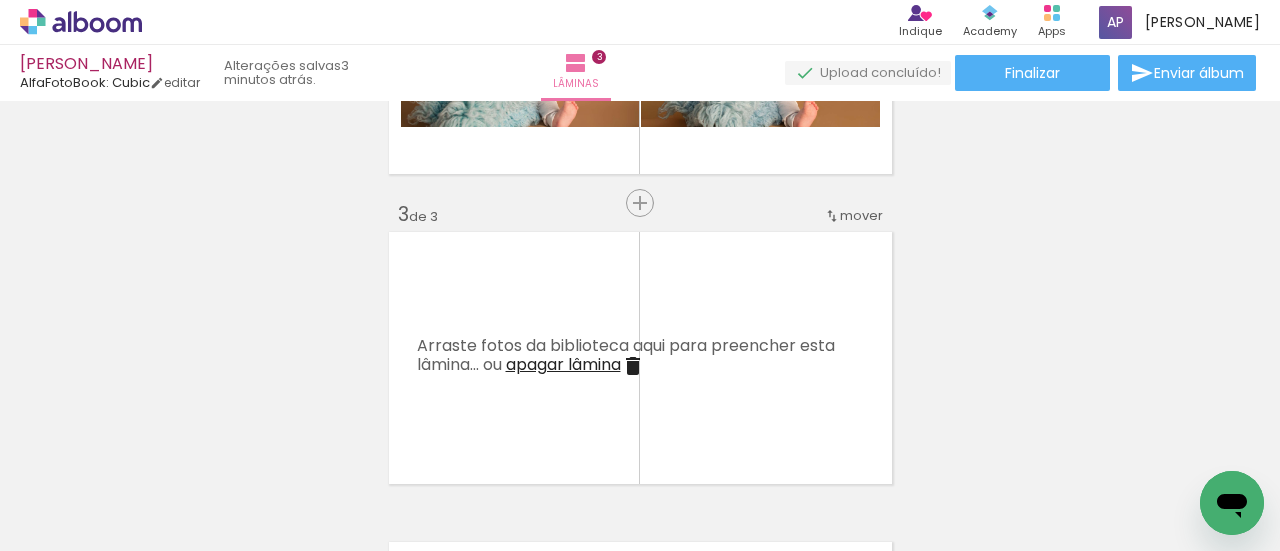scroll, scrollTop: 665, scrollLeft: 0, axis: vertical 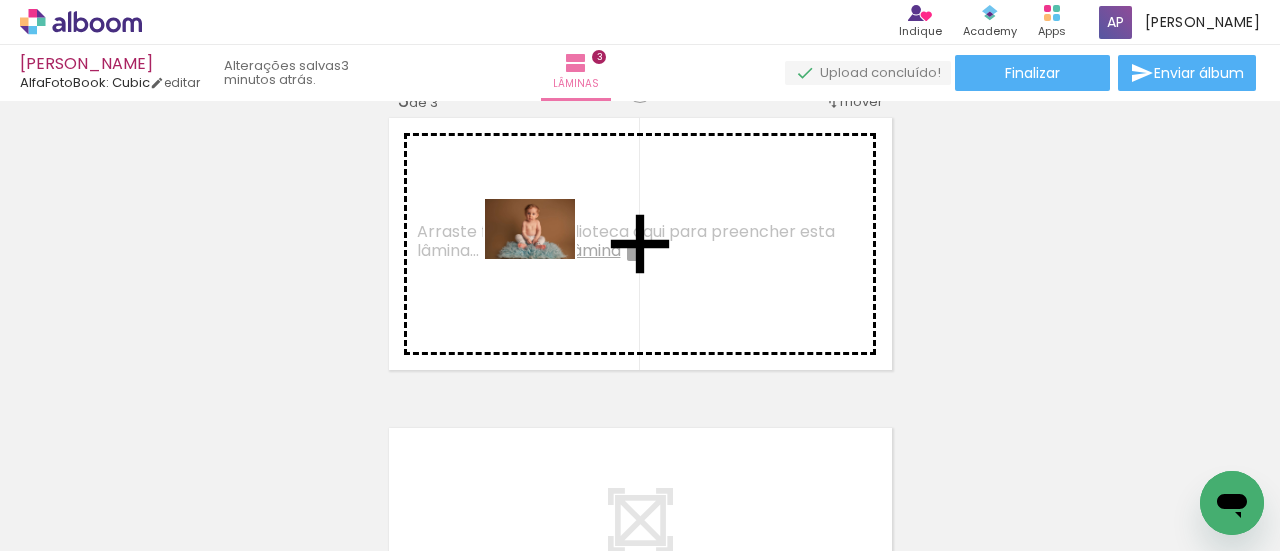 drag, startPoint x: 662, startPoint y: 487, endPoint x: 542, endPoint y: 259, distance: 257.65094 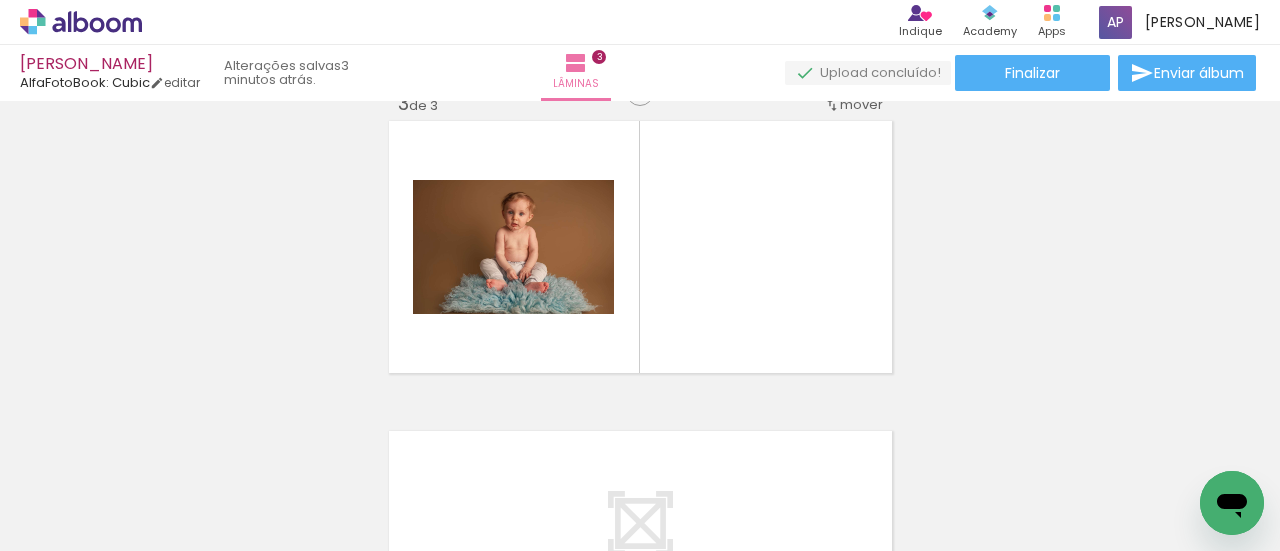 scroll, scrollTop: 665, scrollLeft: 0, axis: vertical 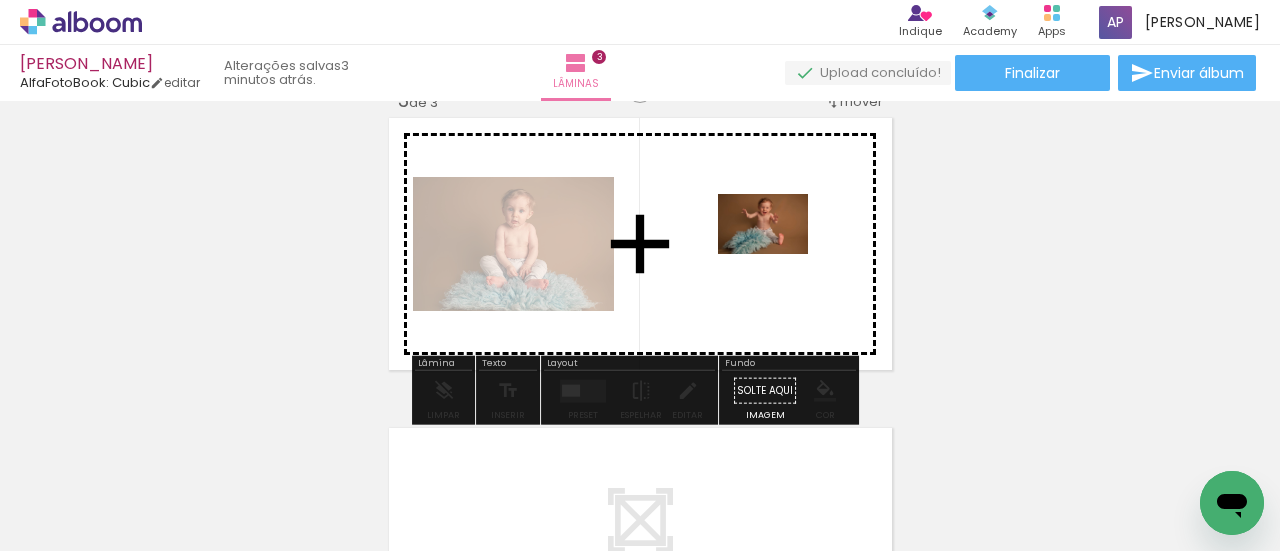 drag, startPoint x: 877, startPoint y: 514, endPoint x: 776, endPoint y: 244, distance: 288.27243 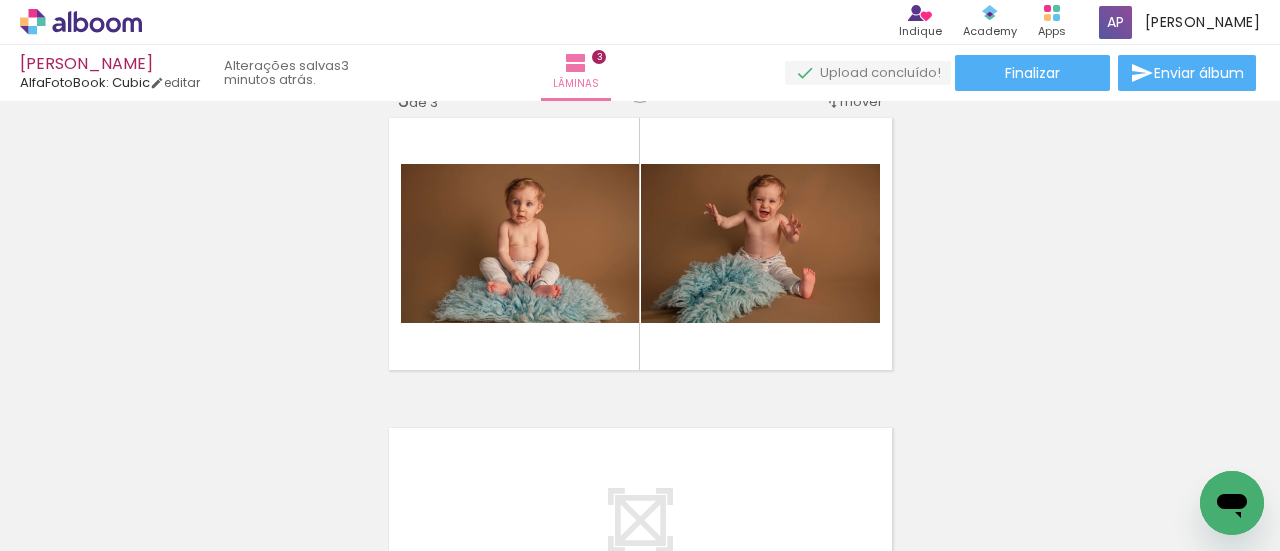 scroll, scrollTop: 865, scrollLeft: 0, axis: vertical 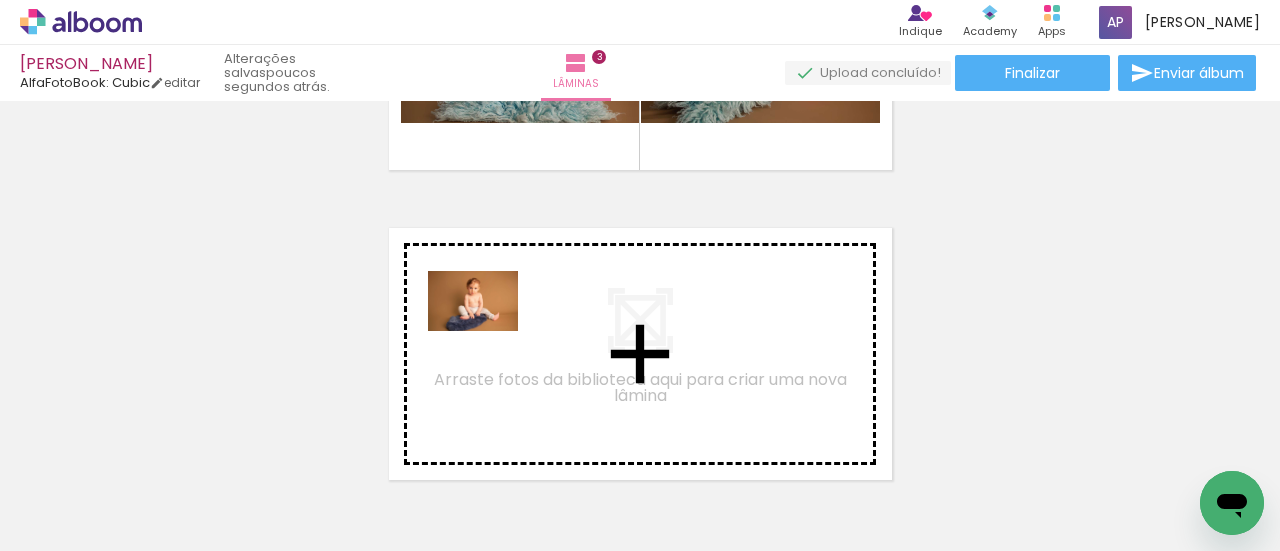 drag, startPoint x: 332, startPoint y: 489, endPoint x: 488, endPoint y: 331, distance: 222.03603 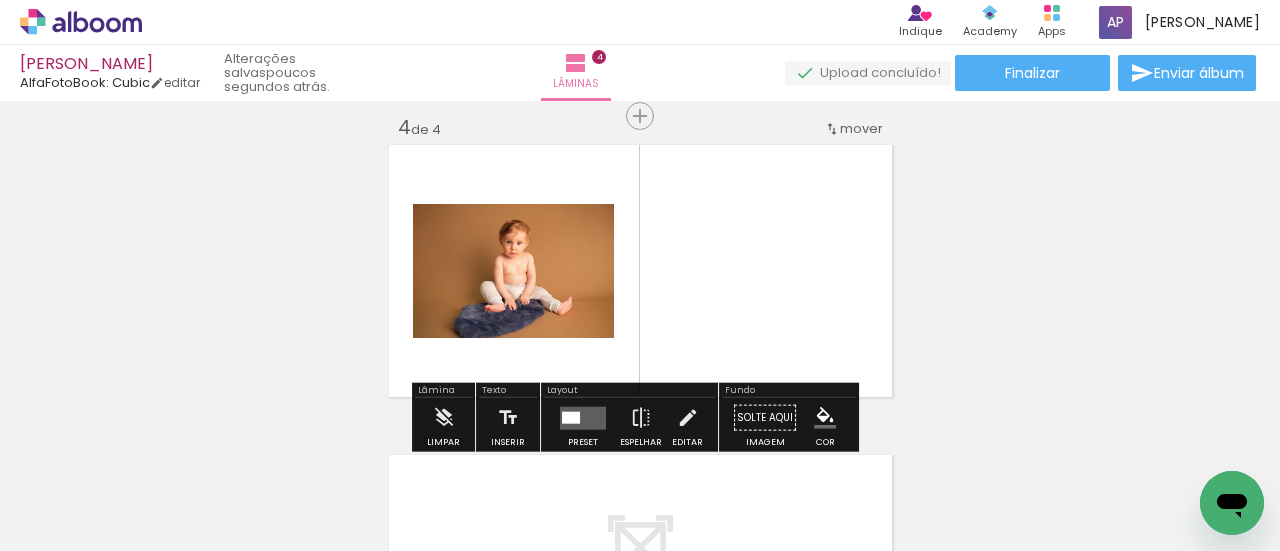 scroll, scrollTop: 955, scrollLeft: 0, axis: vertical 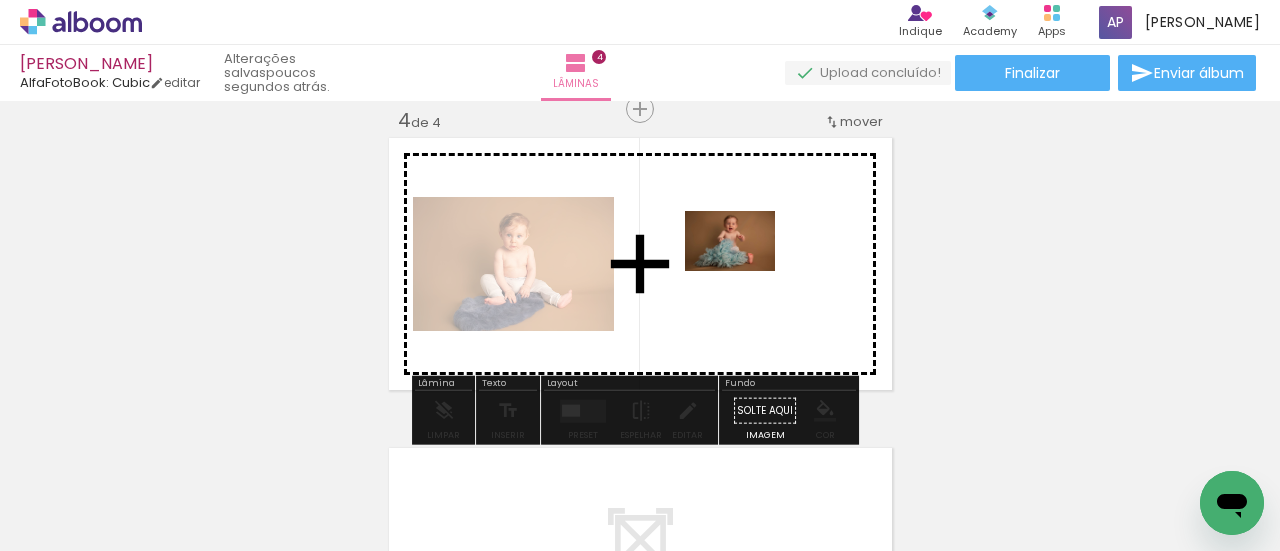 drag, startPoint x: 902, startPoint y: 505, endPoint x: 745, endPoint y: 271, distance: 281.78894 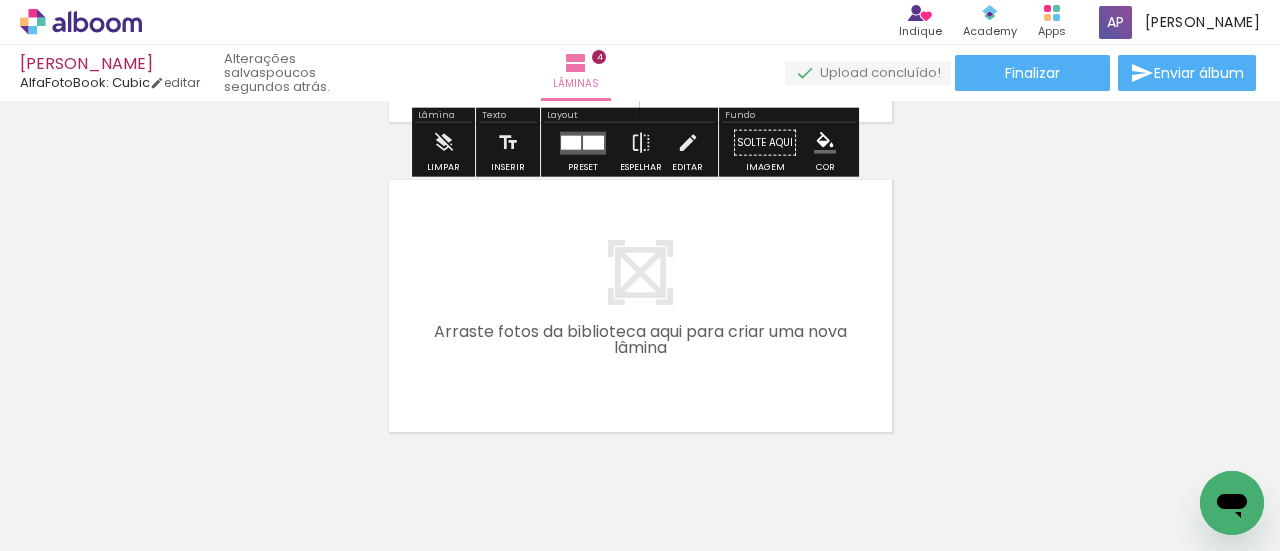 scroll, scrollTop: 1255, scrollLeft: 0, axis: vertical 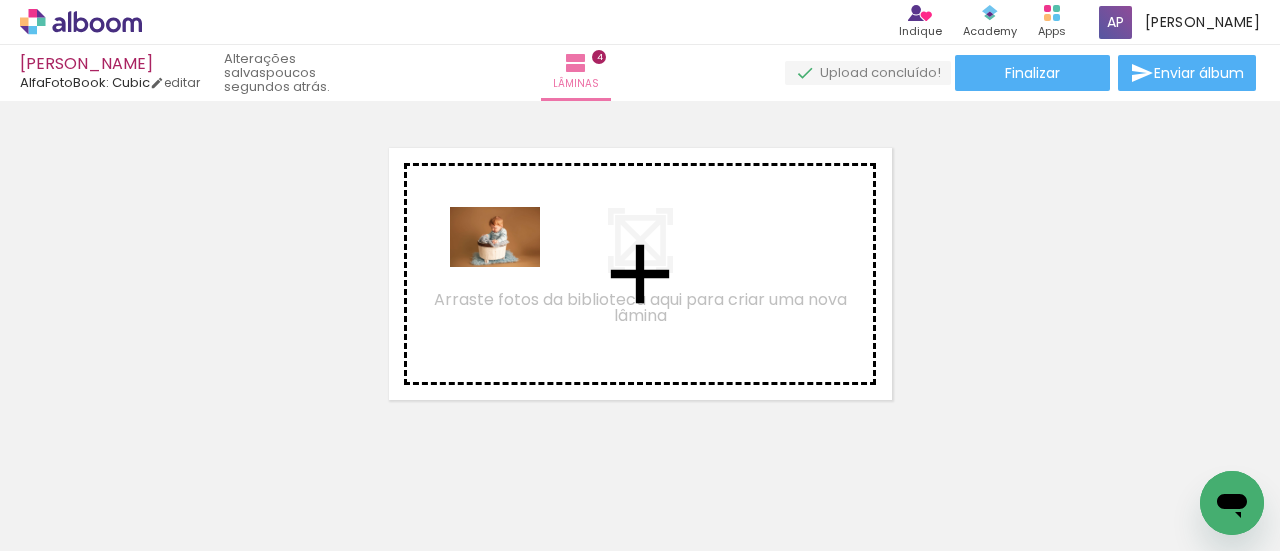 drag, startPoint x: 785, startPoint y: 496, endPoint x: 510, endPoint y: 265, distance: 359.1462 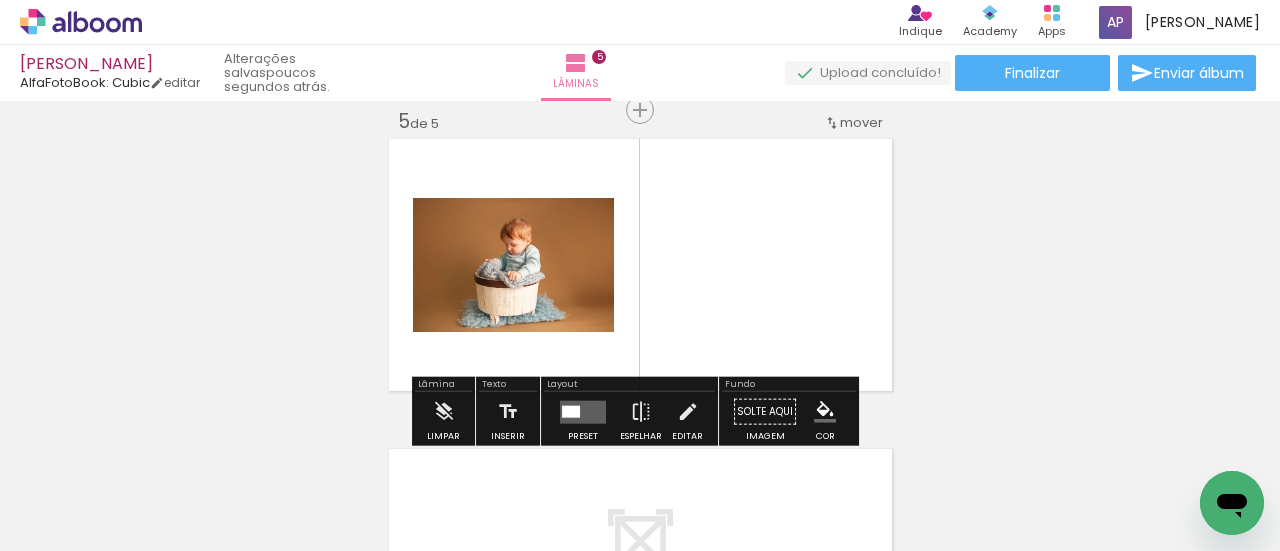 scroll, scrollTop: 1265, scrollLeft: 0, axis: vertical 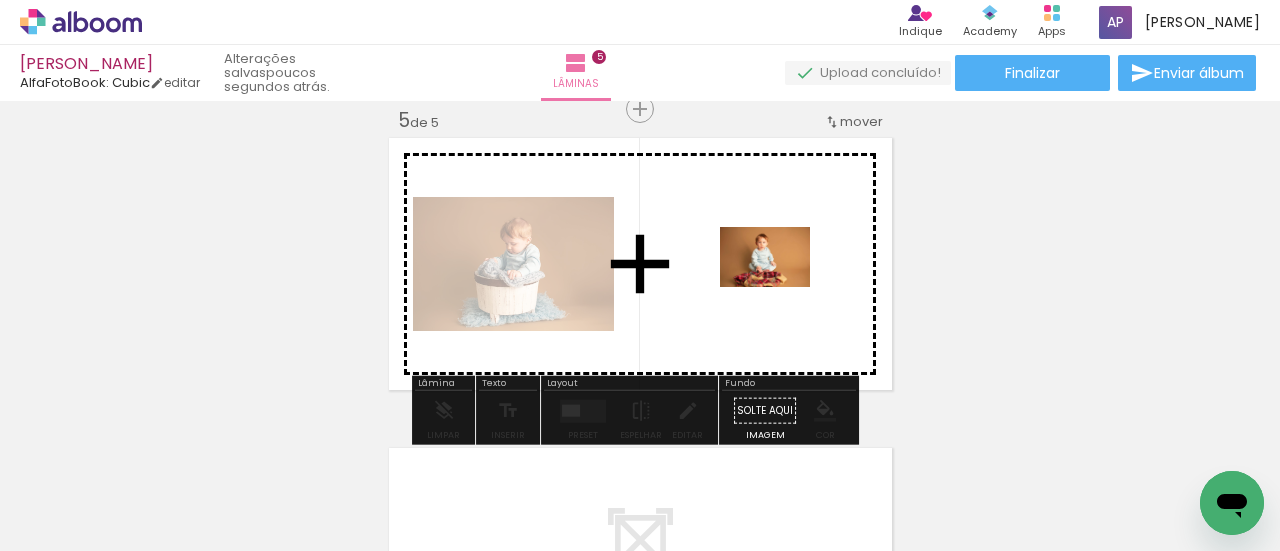 drag, startPoint x: 998, startPoint y: 511, endPoint x: 775, endPoint y: 285, distance: 317.49802 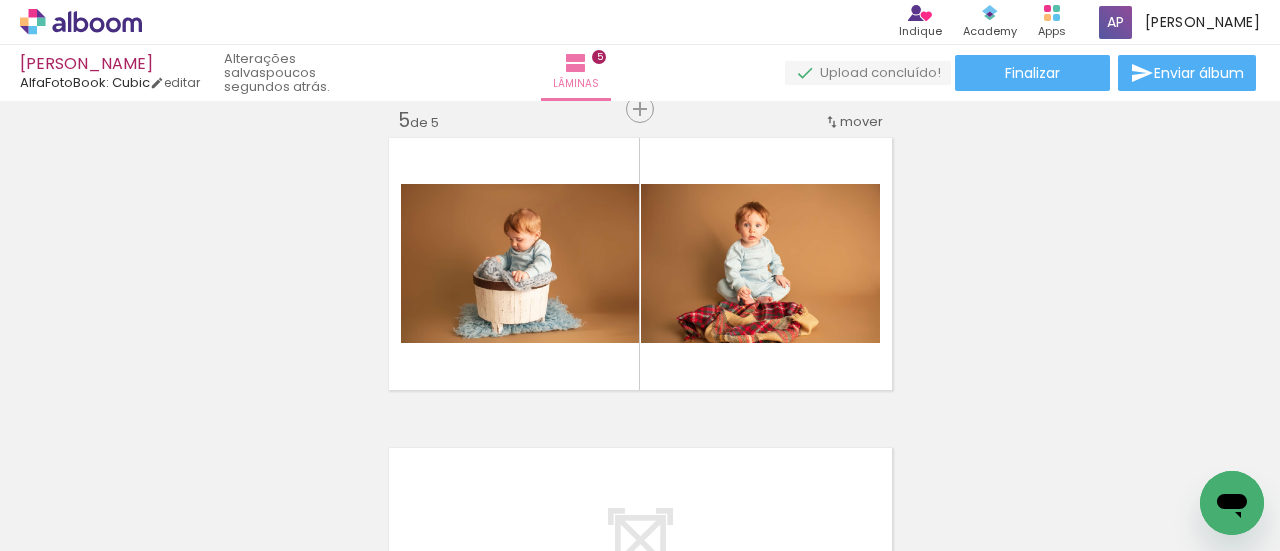 scroll, scrollTop: 0, scrollLeft: 682, axis: horizontal 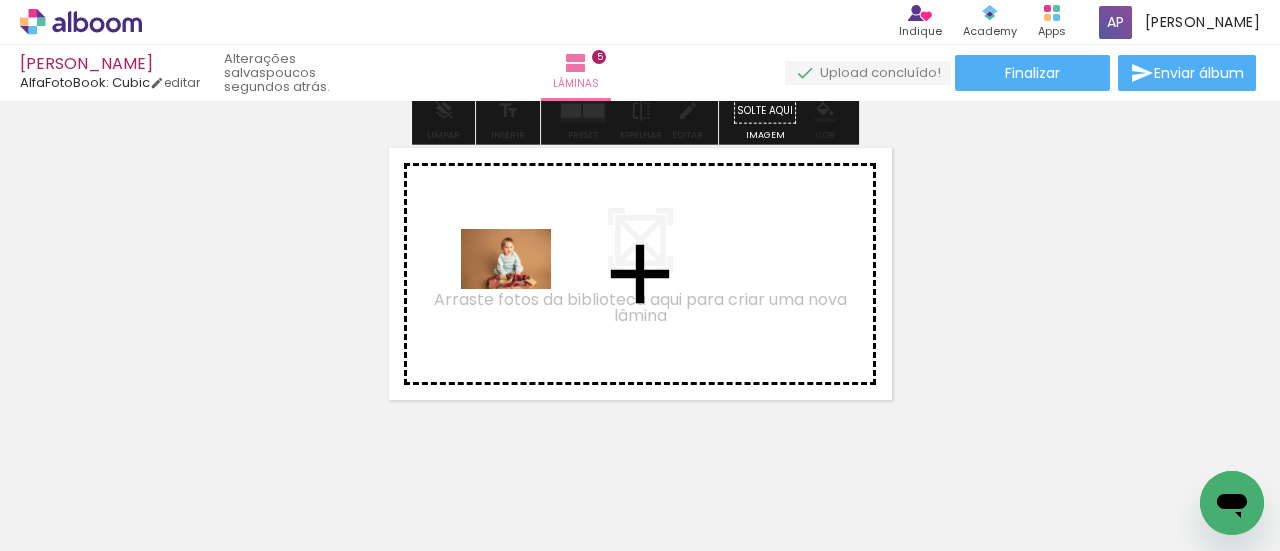 drag, startPoint x: 636, startPoint y: 501, endPoint x: 521, endPoint y: 289, distance: 241.18251 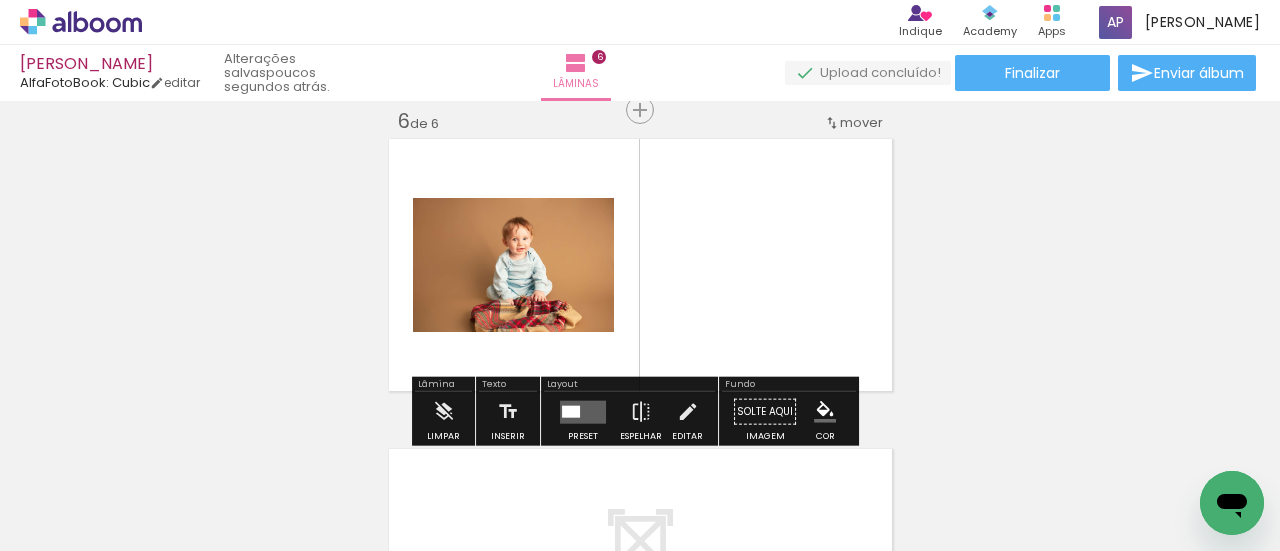 scroll, scrollTop: 1575, scrollLeft: 0, axis: vertical 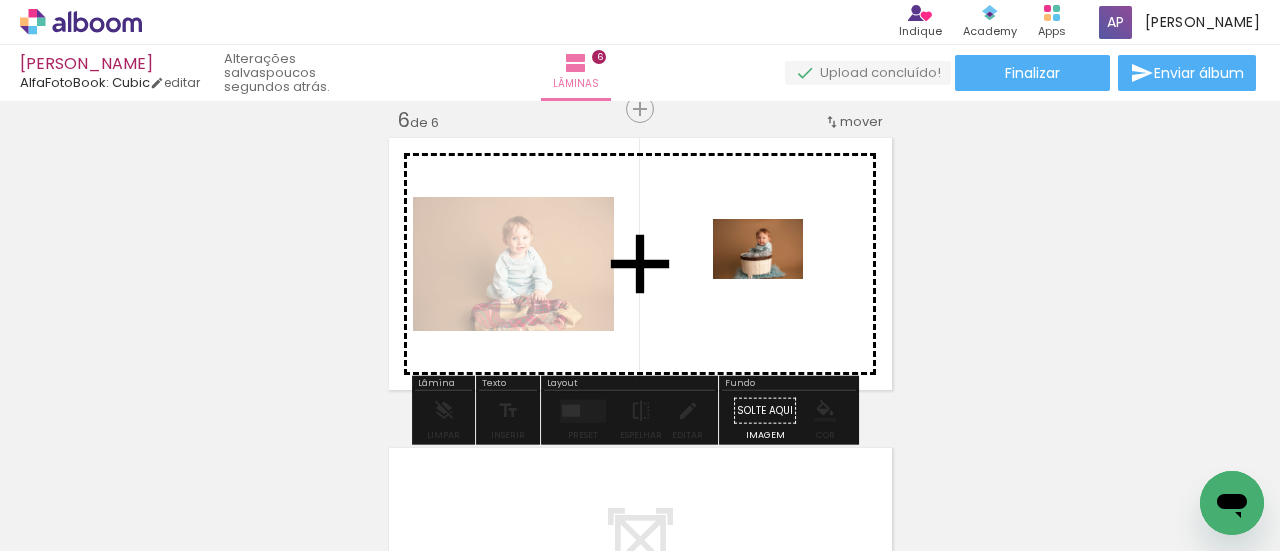 drag, startPoint x: 773, startPoint y: 488, endPoint x: 773, endPoint y: 279, distance: 209 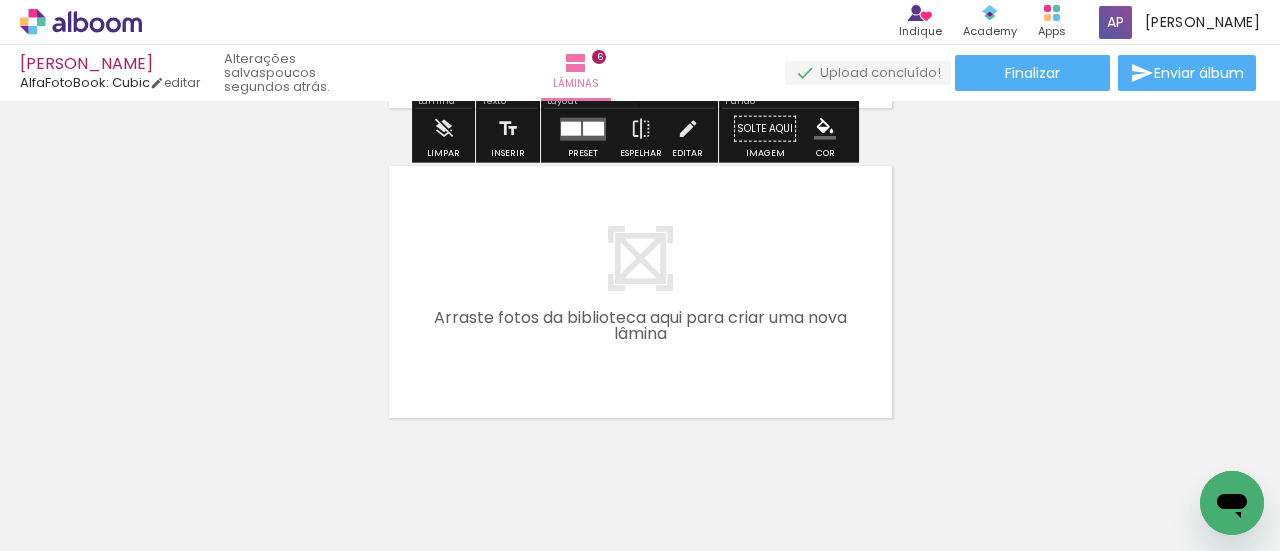 scroll, scrollTop: 1875, scrollLeft: 0, axis: vertical 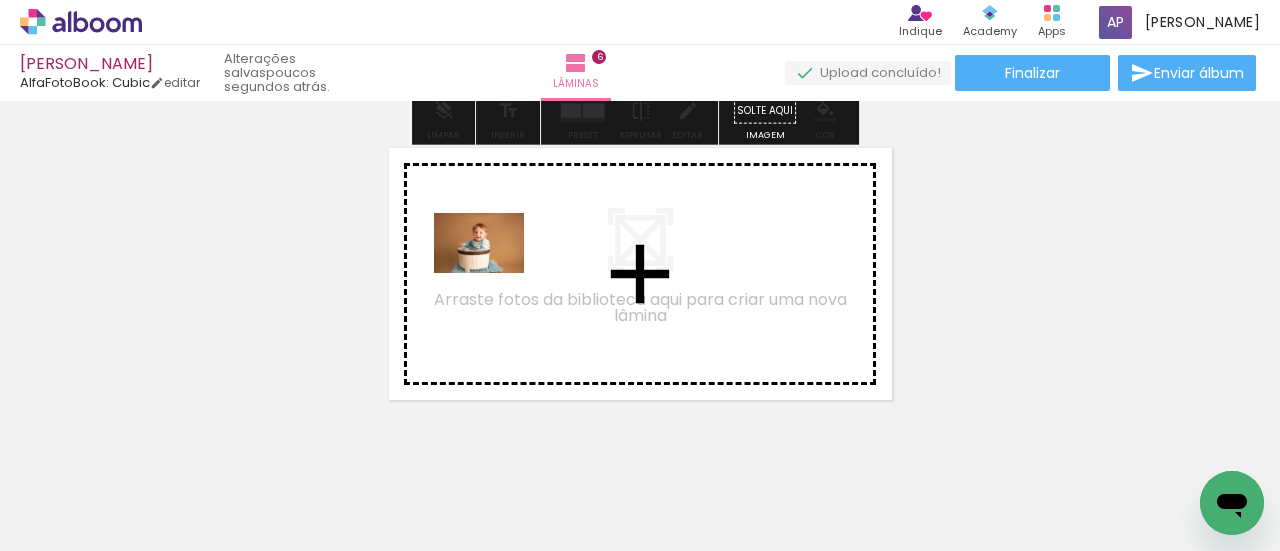 drag, startPoint x: 860, startPoint y: 499, endPoint x: 500, endPoint y: 287, distance: 417.78464 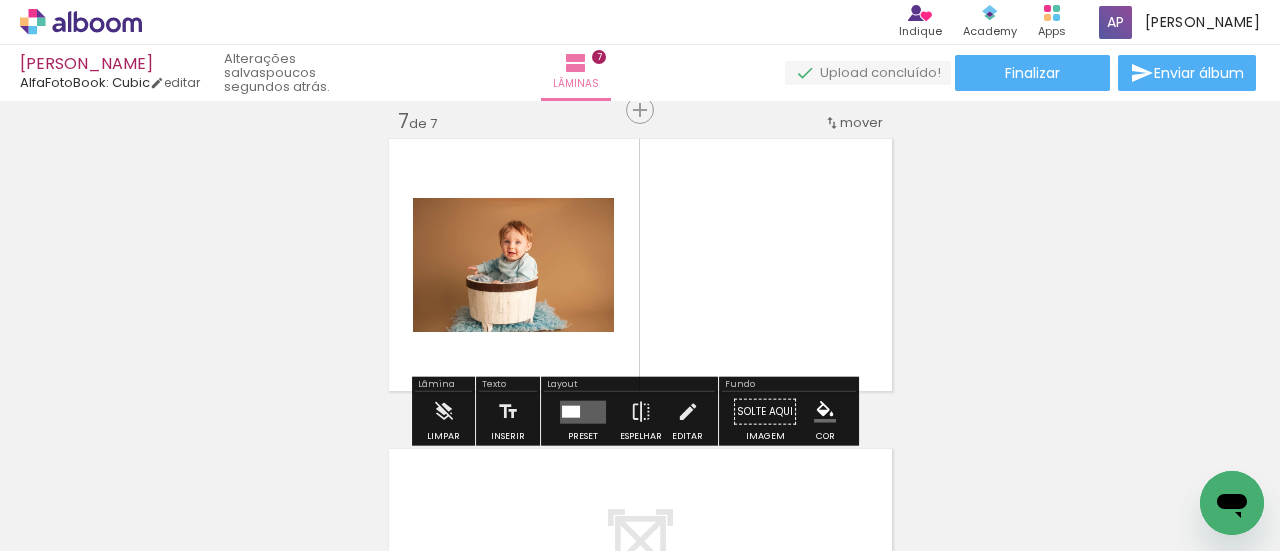 scroll, scrollTop: 1885, scrollLeft: 0, axis: vertical 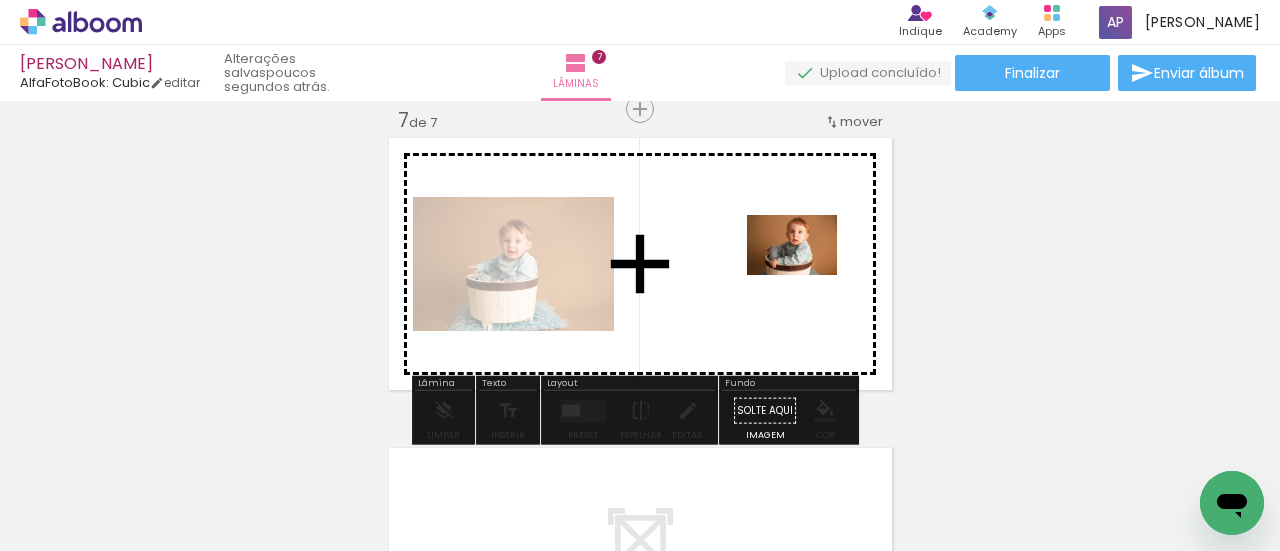 drag, startPoint x: 974, startPoint y: 500, endPoint x: 774, endPoint y: 271, distance: 304.0411 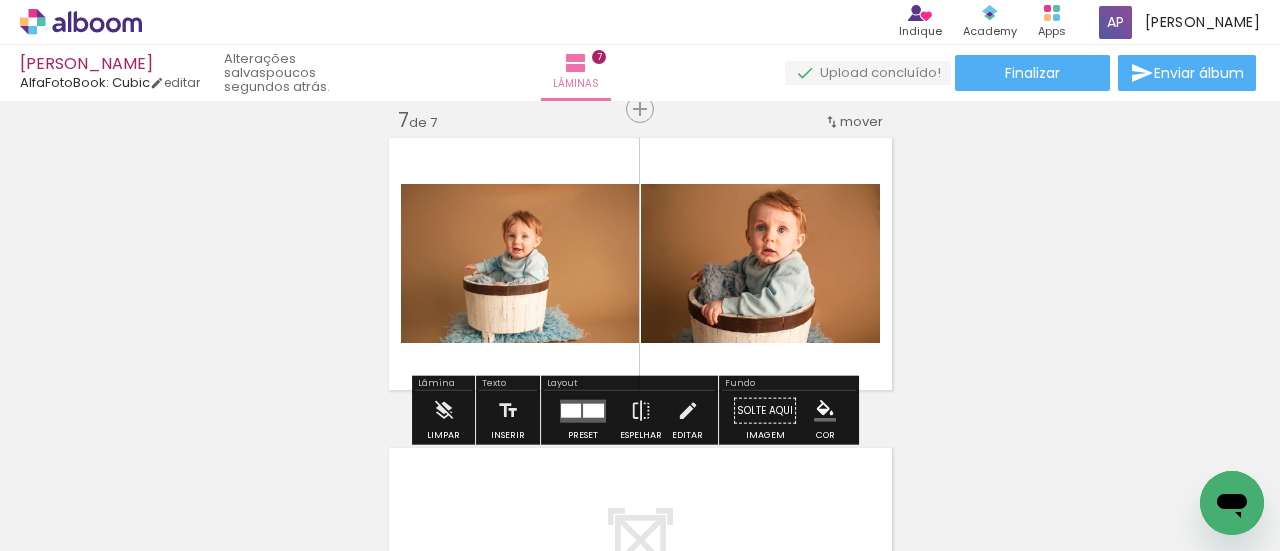 scroll, scrollTop: 0, scrollLeft: 682, axis: horizontal 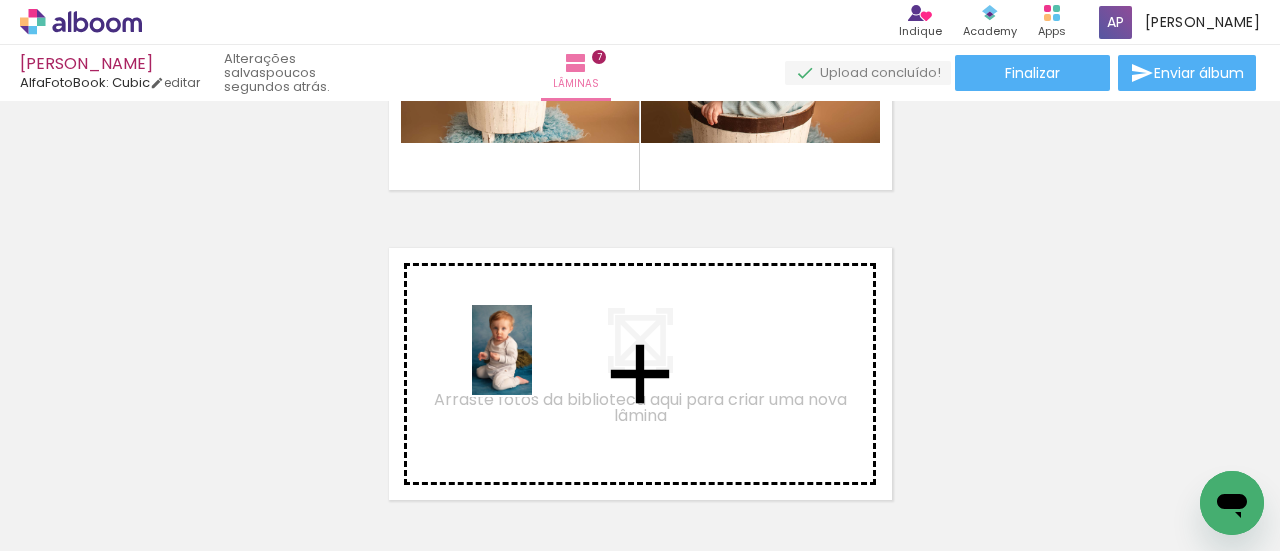 drag, startPoint x: 1085, startPoint y: 485, endPoint x: 532, endPoint y: 365, distance: 565.8701 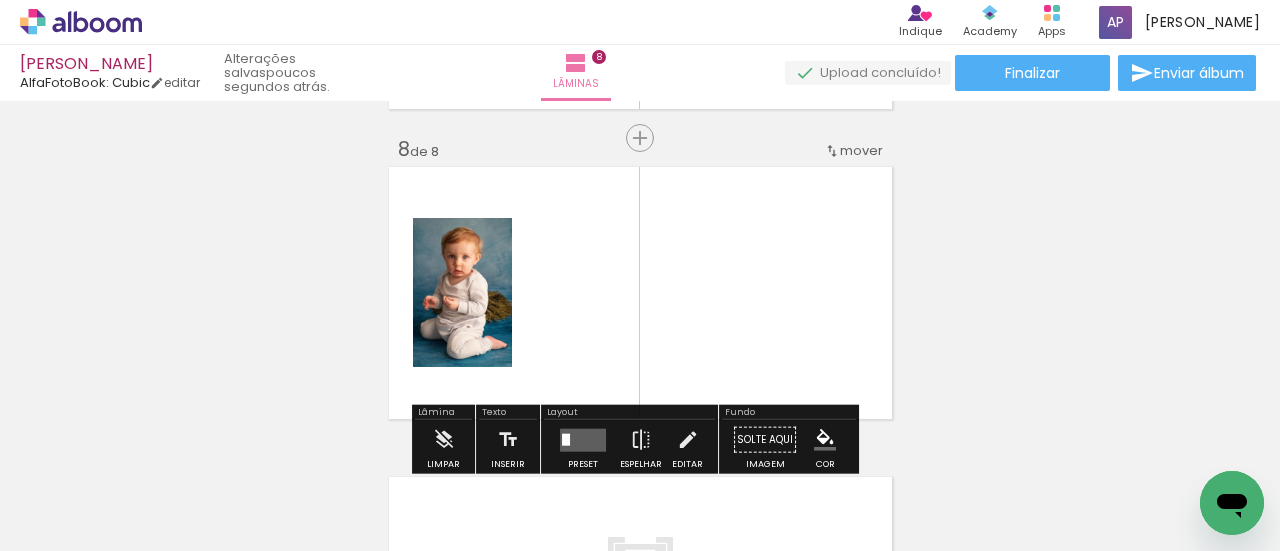 scroll, scrollTop: 2195, scrollLeft: 0, axis: vertical 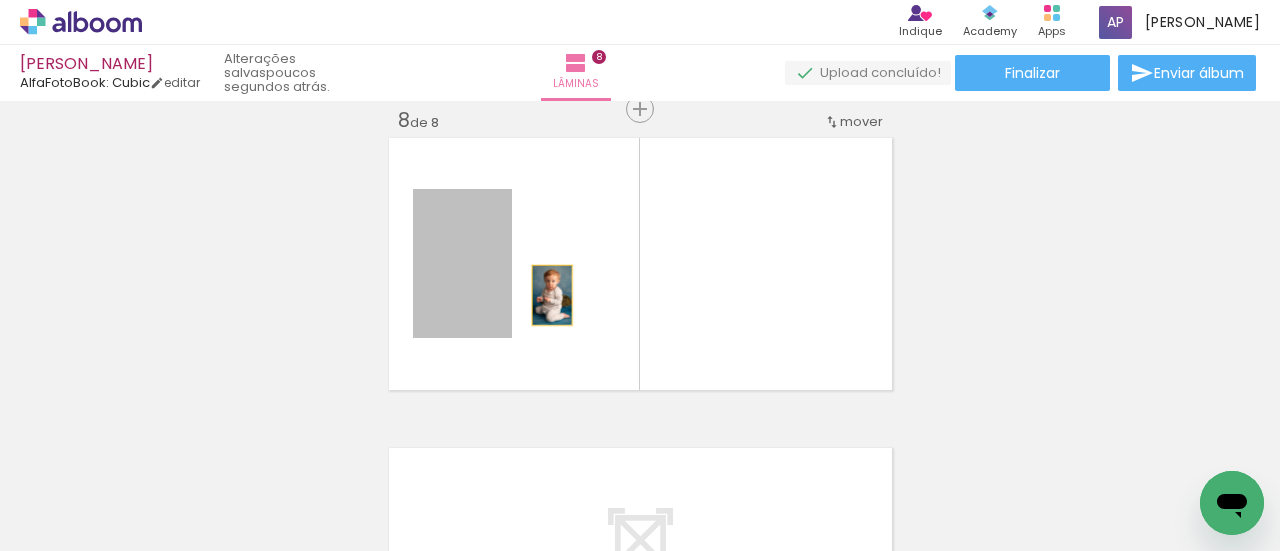 drag, startPoint x: 446, startPoint y: 295, endPoint x: 544, endPoint y: 295, distance: 98 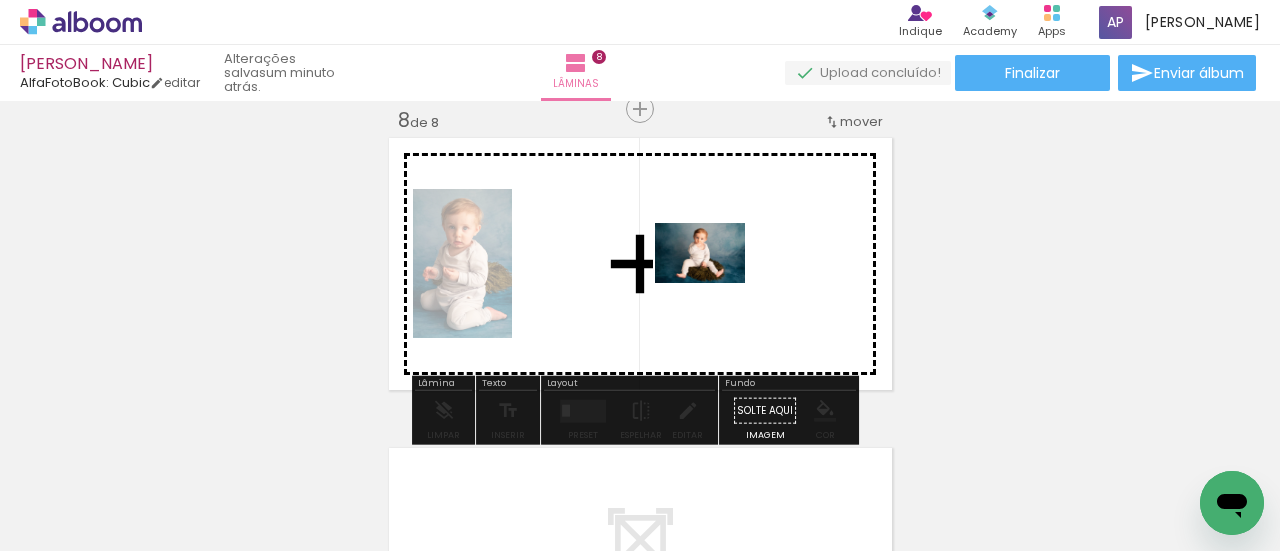 drag, startPoint x: 1165, startPoint y: 489, endPoint x: 710, endPoint y: 281, distance: 500.2889 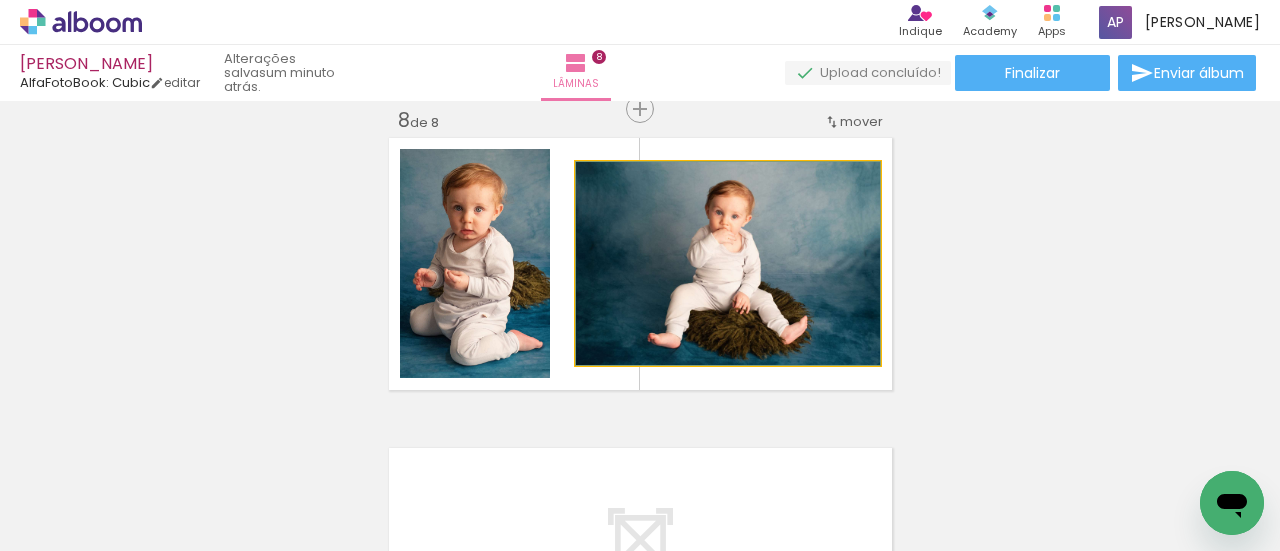 click 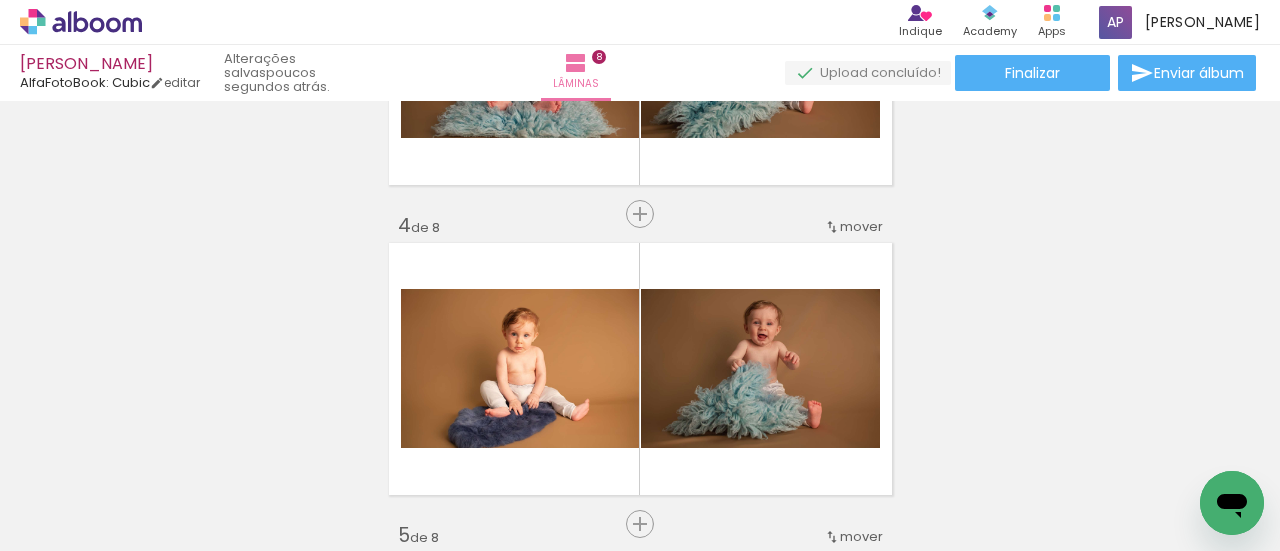 scroll, scrollTop: 942, scrollLeft: 0, axis: vertical 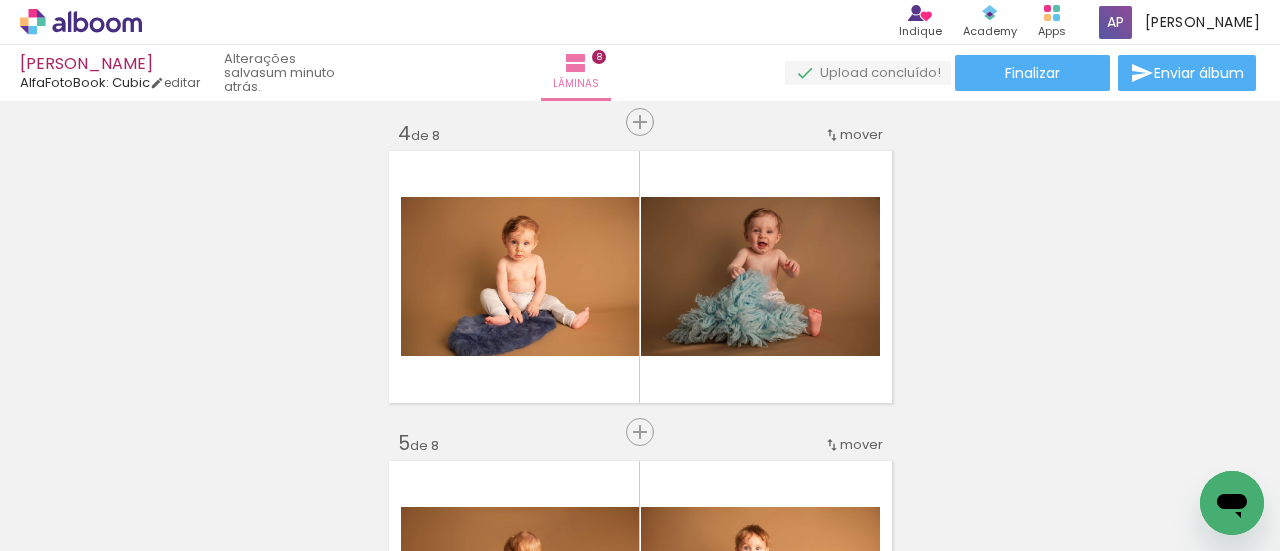 click on "André AlfaFotoBook: Cubic    editar um minuto atrás." at bounding box center [194, 73] 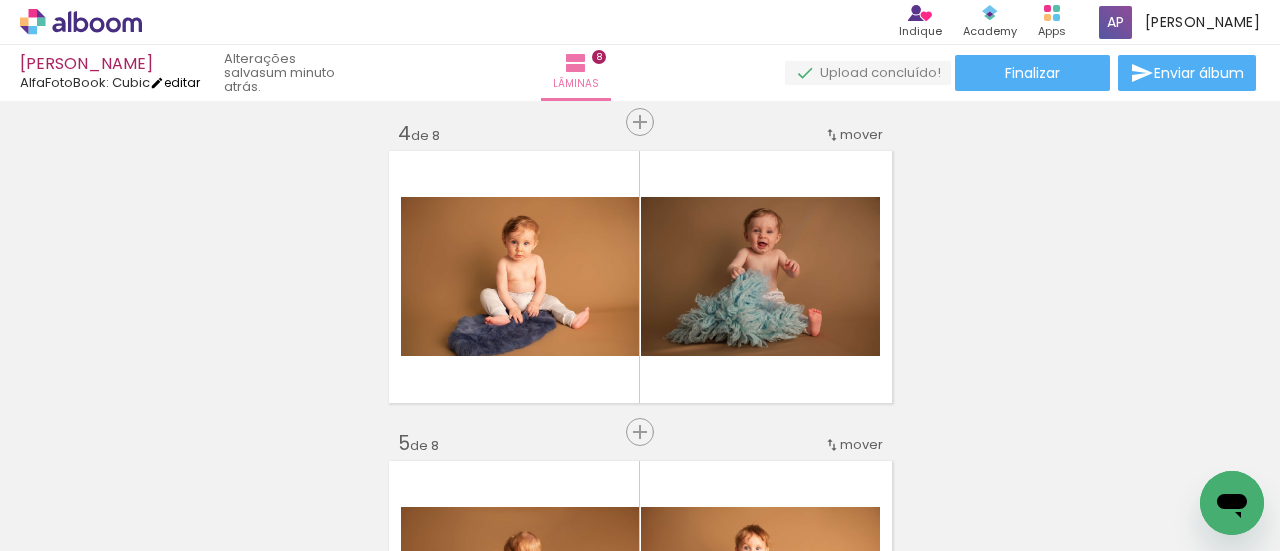 click on "editar" at bounding box center [175, 82] 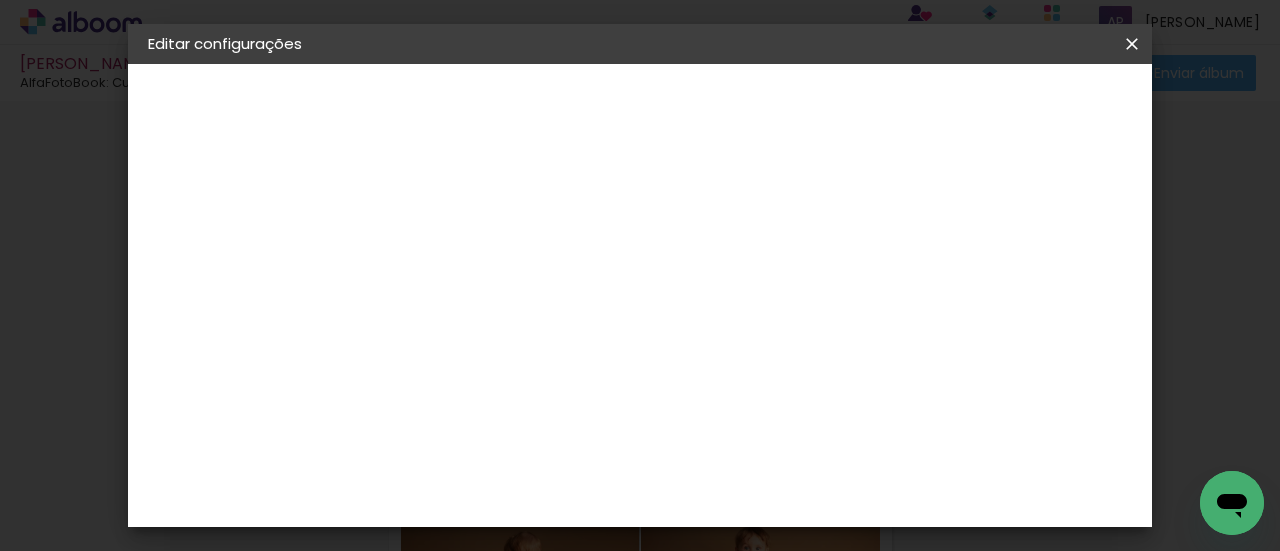 click on "Voltar" at bounding box center (0, 0) 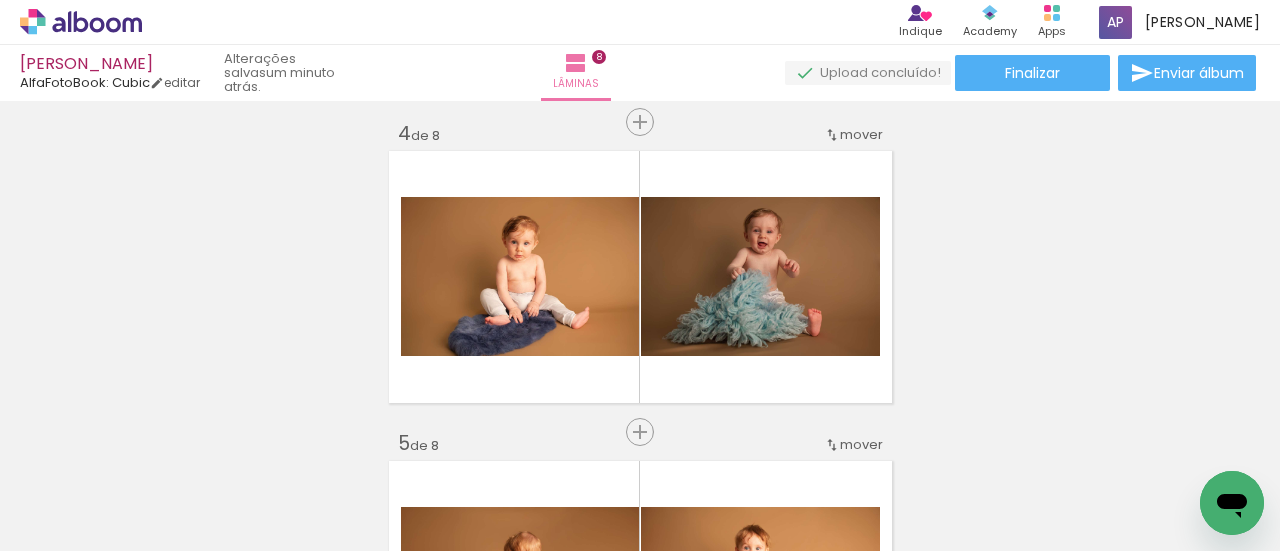 scroll, scrollTop: 0, scrollLeft: 0, axis: both 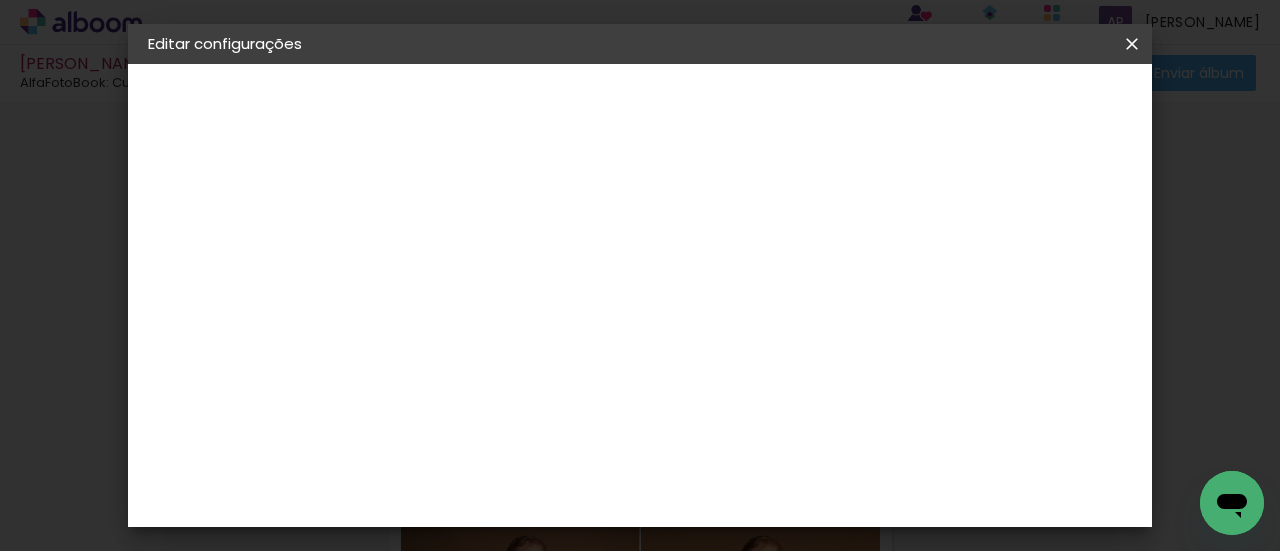 click at bounding box center [1132, 44] 